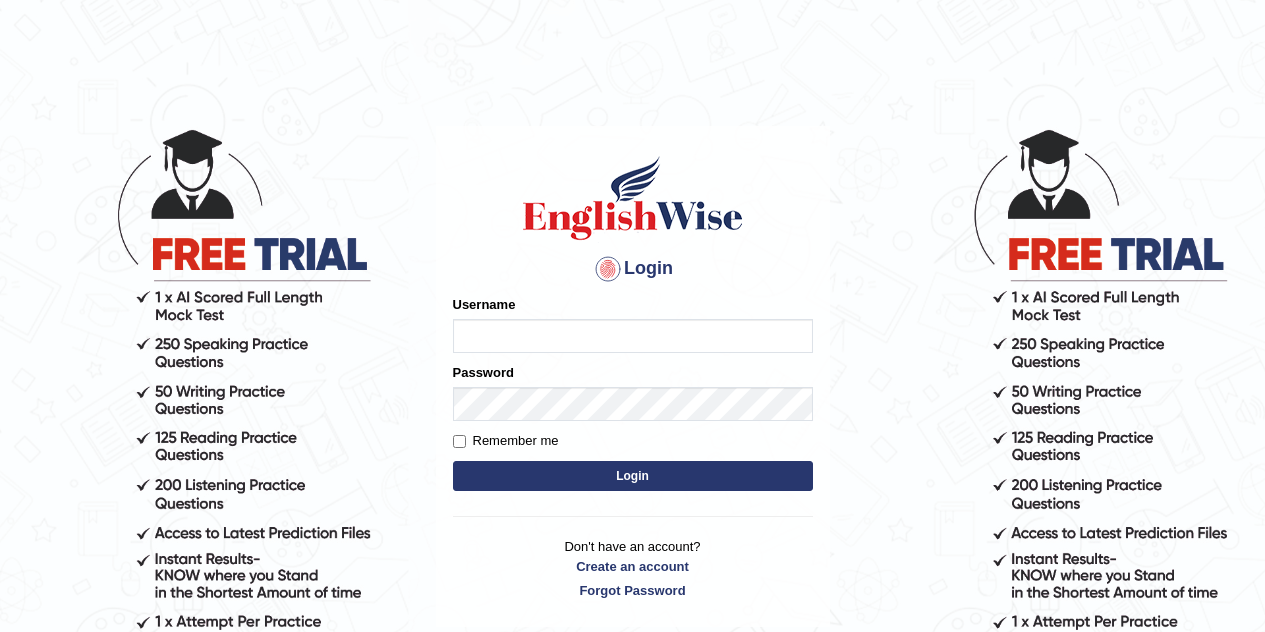scroll, scrollTop: 0, scrollLeft: 0, axis: both 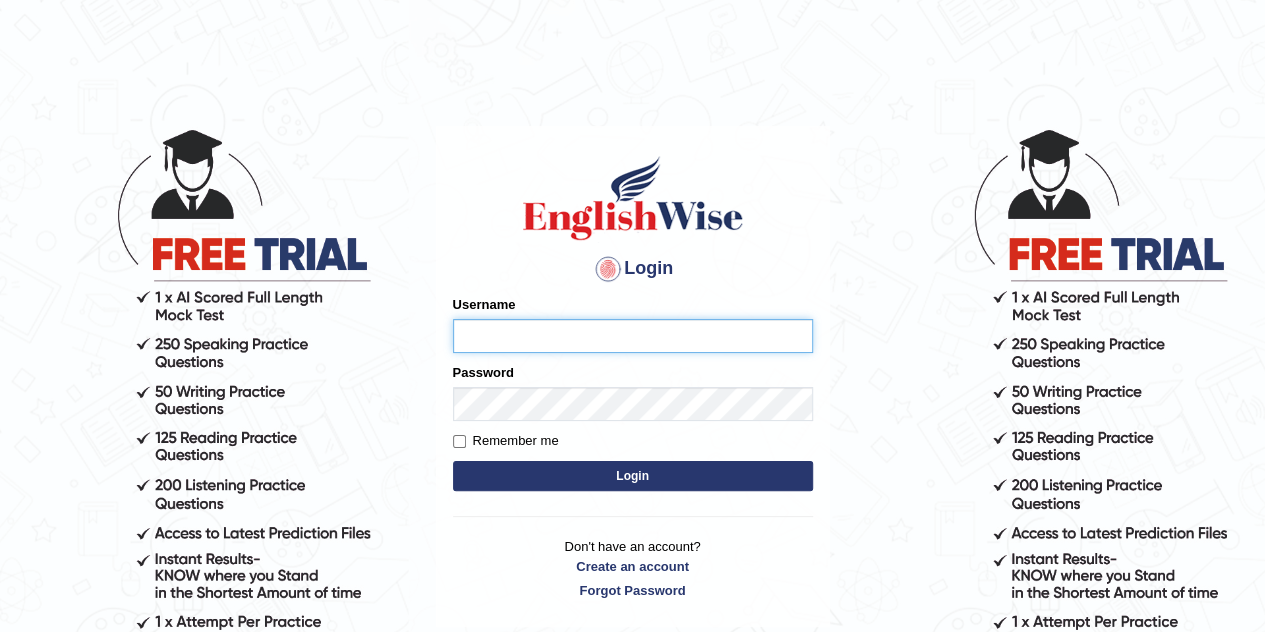type on "[FIRST]_[LAST]" 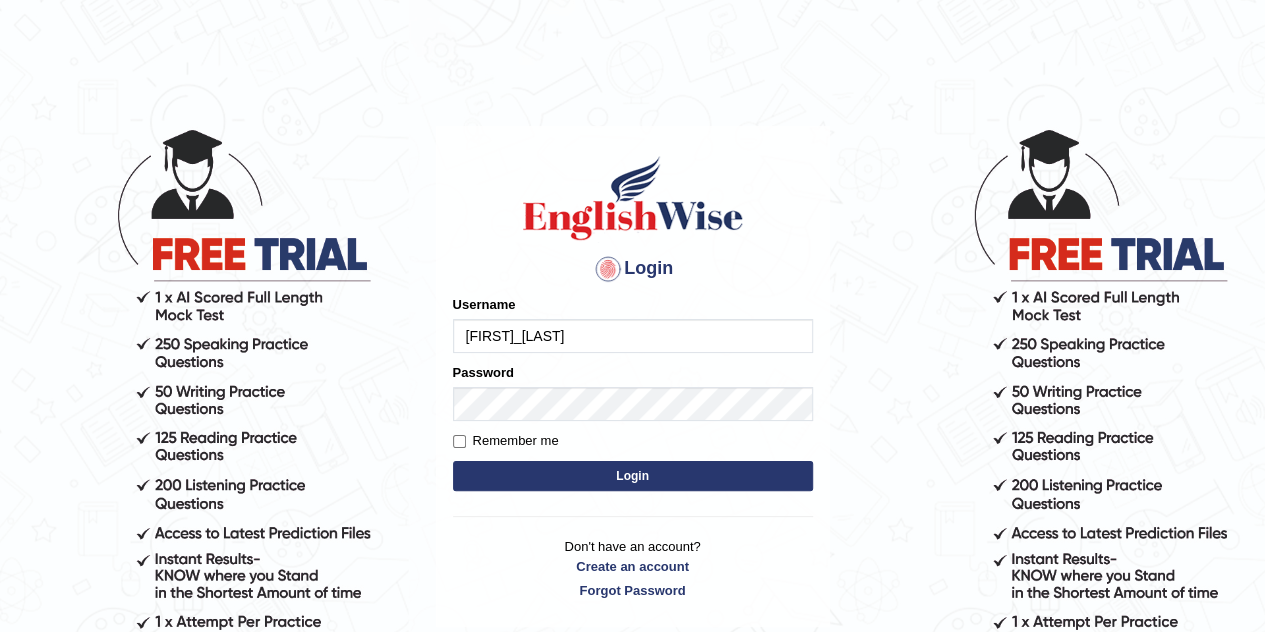 click on "Login" at bounding box center [633, 476] 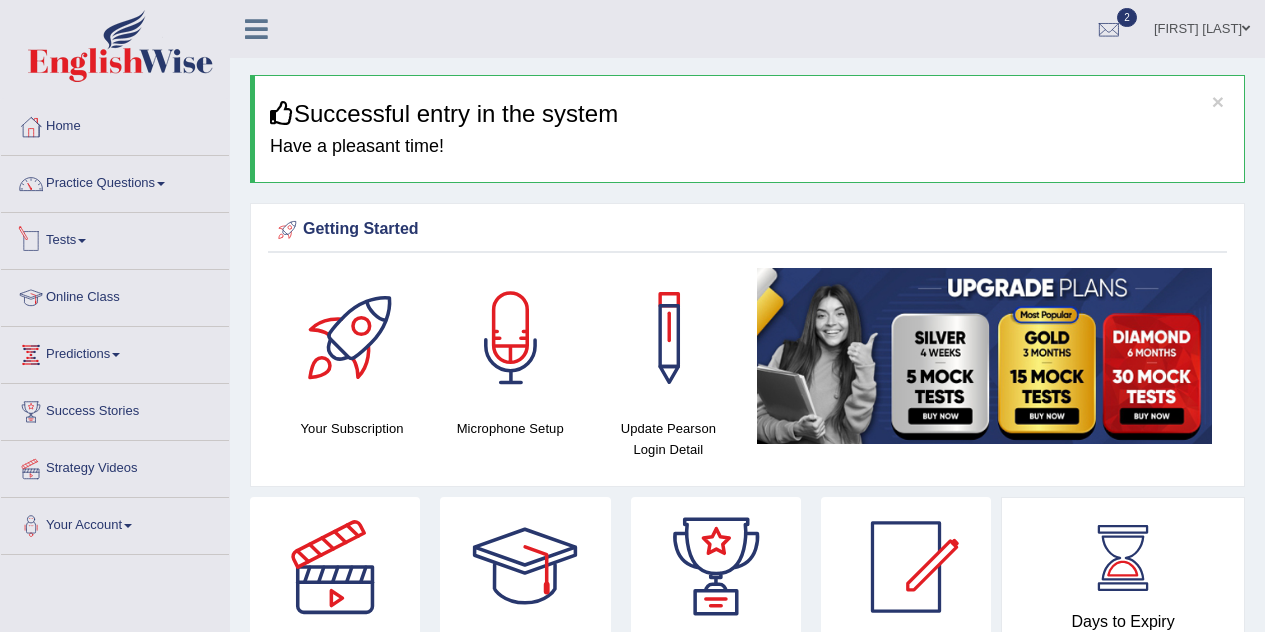scroll, scrollTop: 0, scrollLeft: 0, axis: both 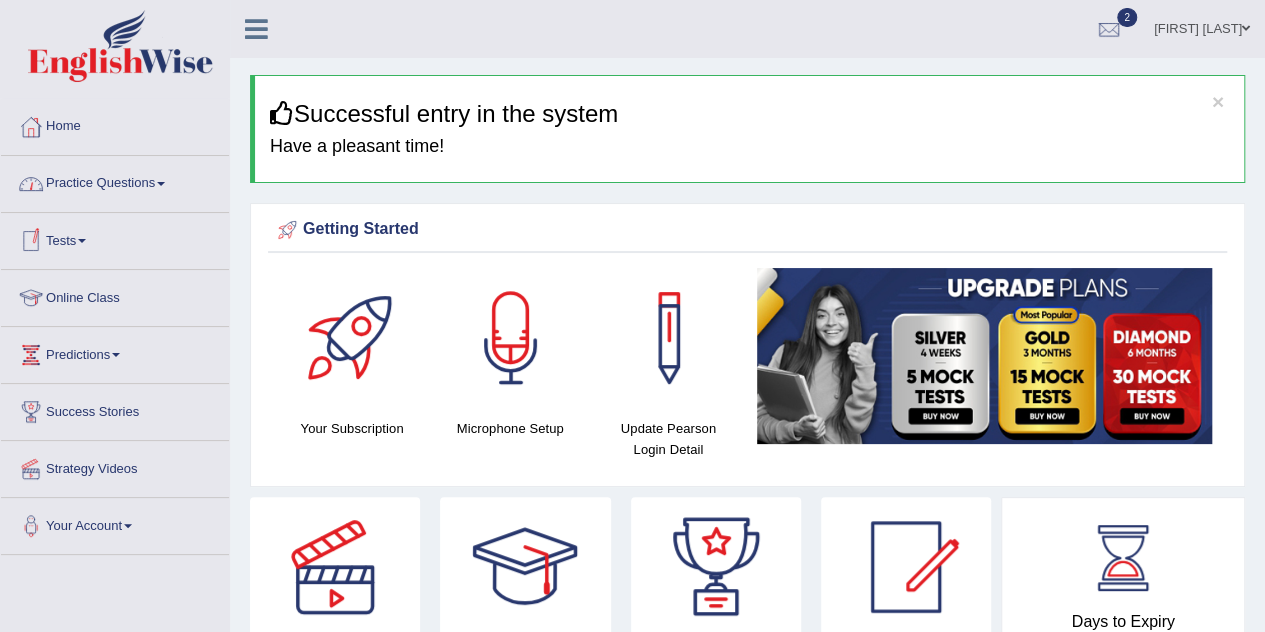 click on "Practice Questions" at bounding box center (115, 181) 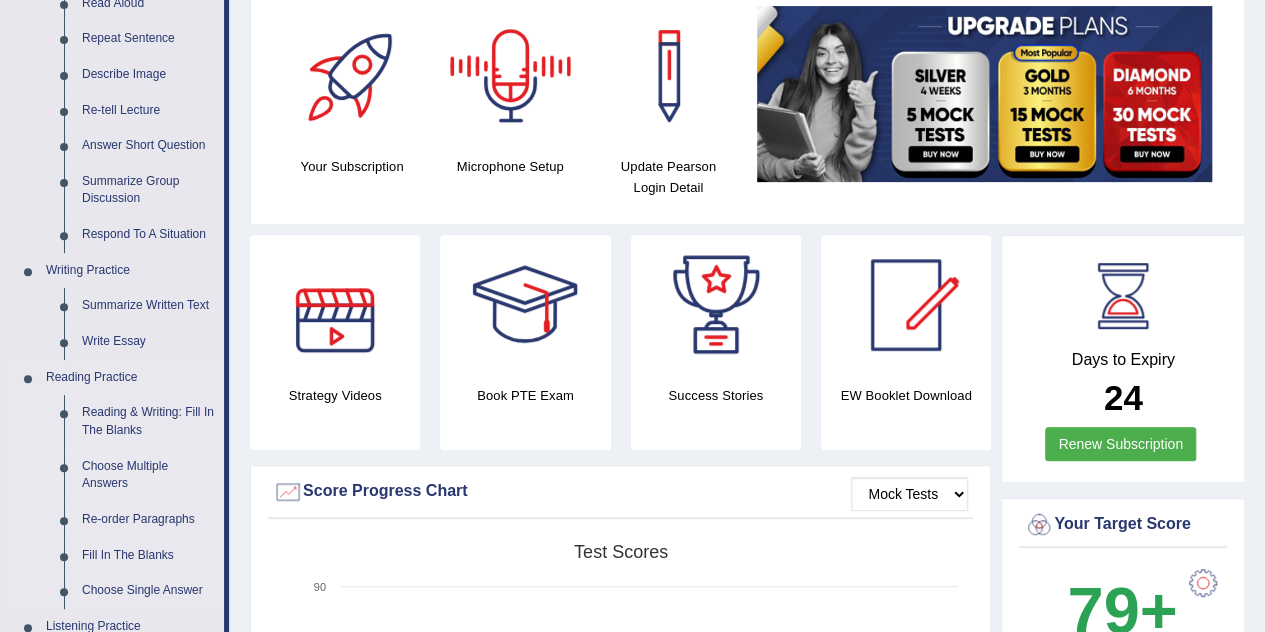 scroll, scrollTop: 300, scrollLeft: 0, axis: vertical 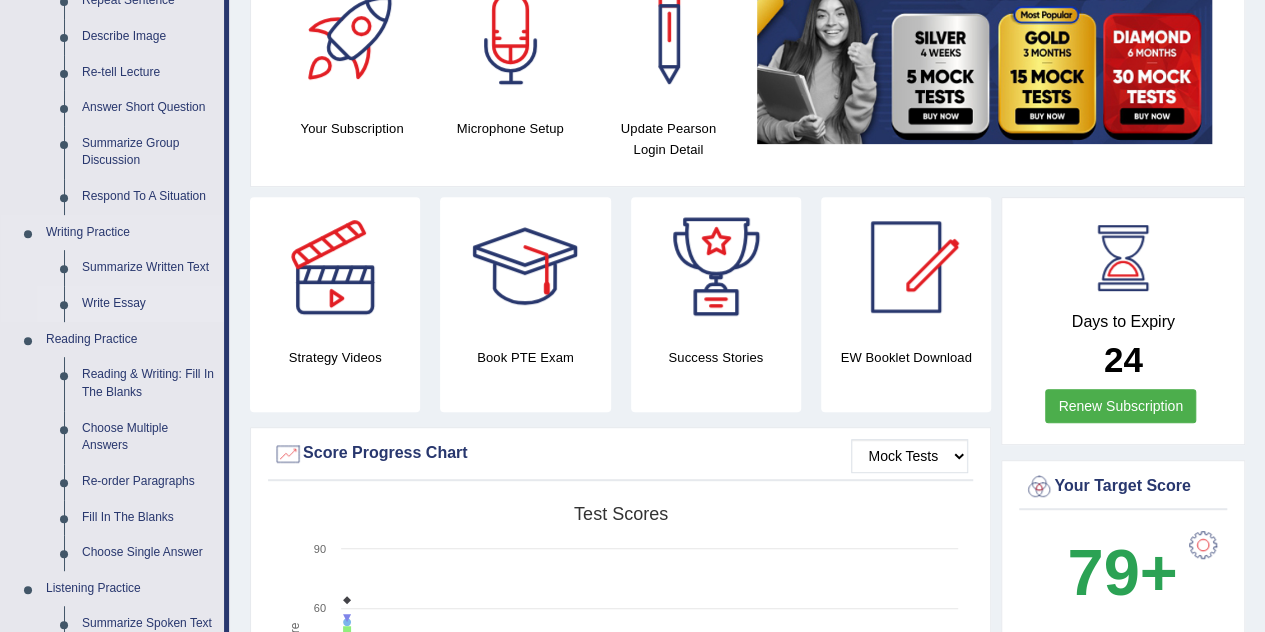 click on "Write Essay" at bounding box center (148, 304) 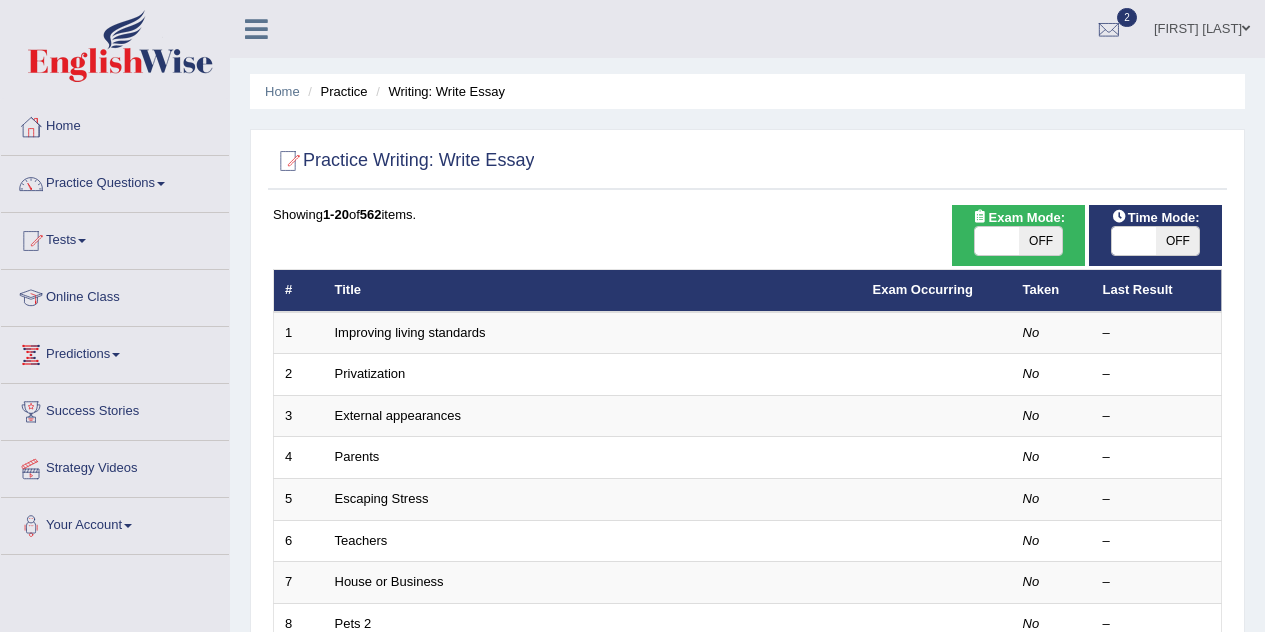 scroll, scrollTop: 0, scrollLeft: 0, axis: both 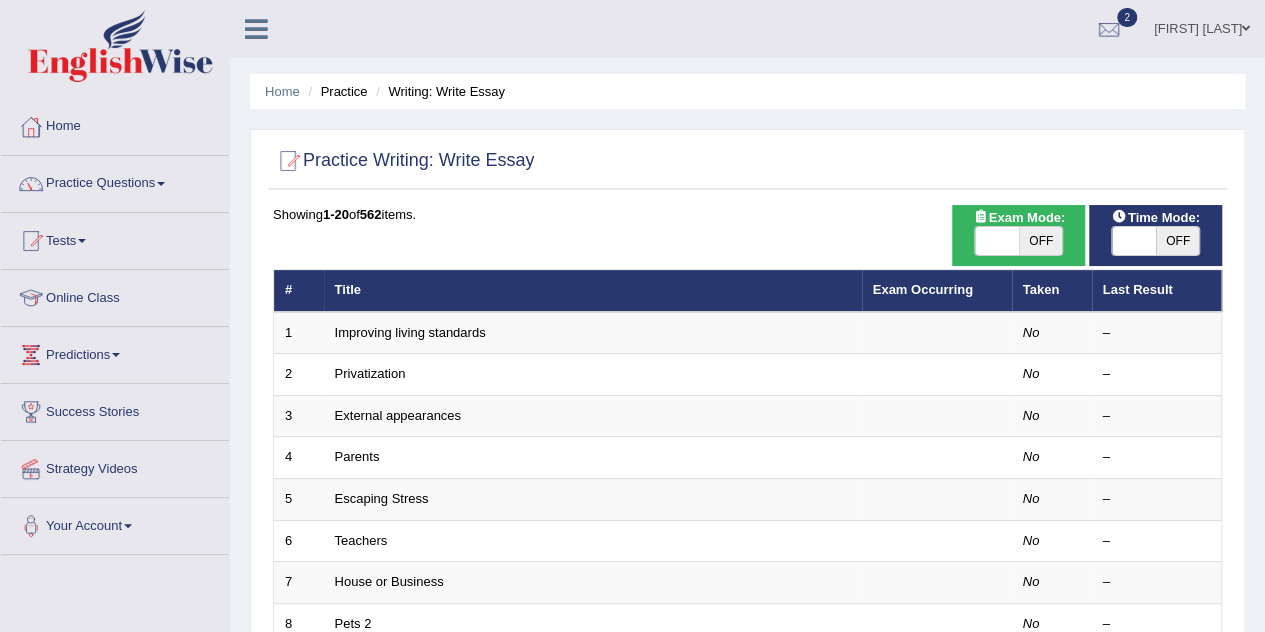 click on "OFF" at bounding box center [1041, 241] 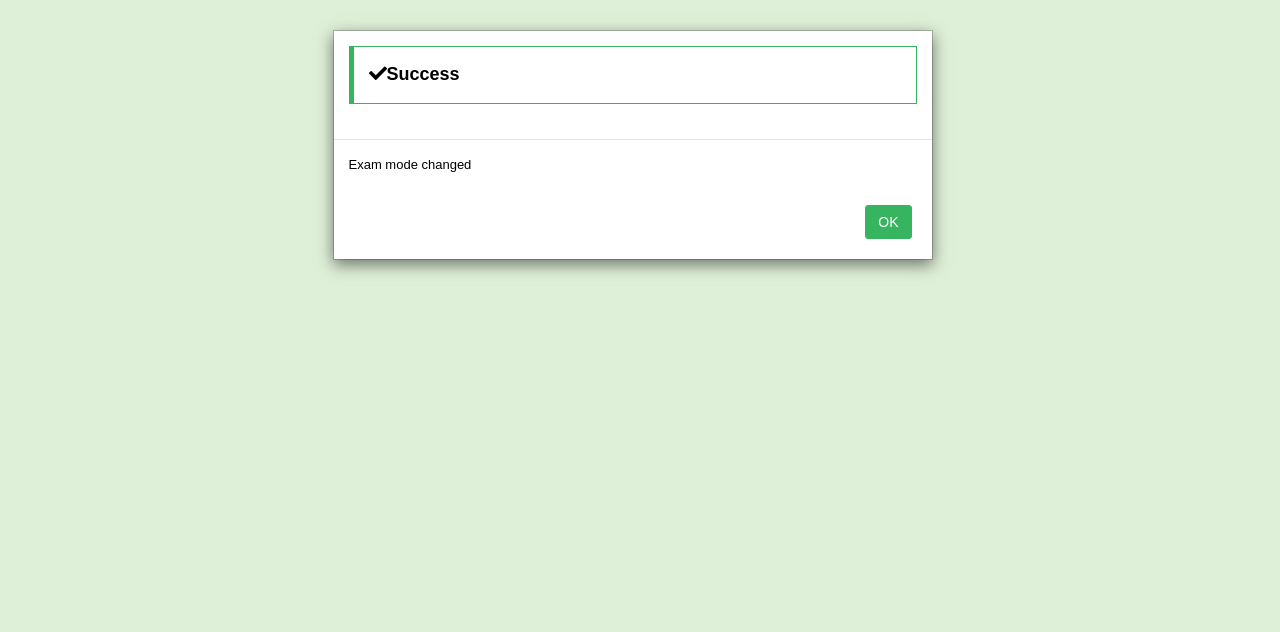 click on "OK" at bounding box center [888, 222] 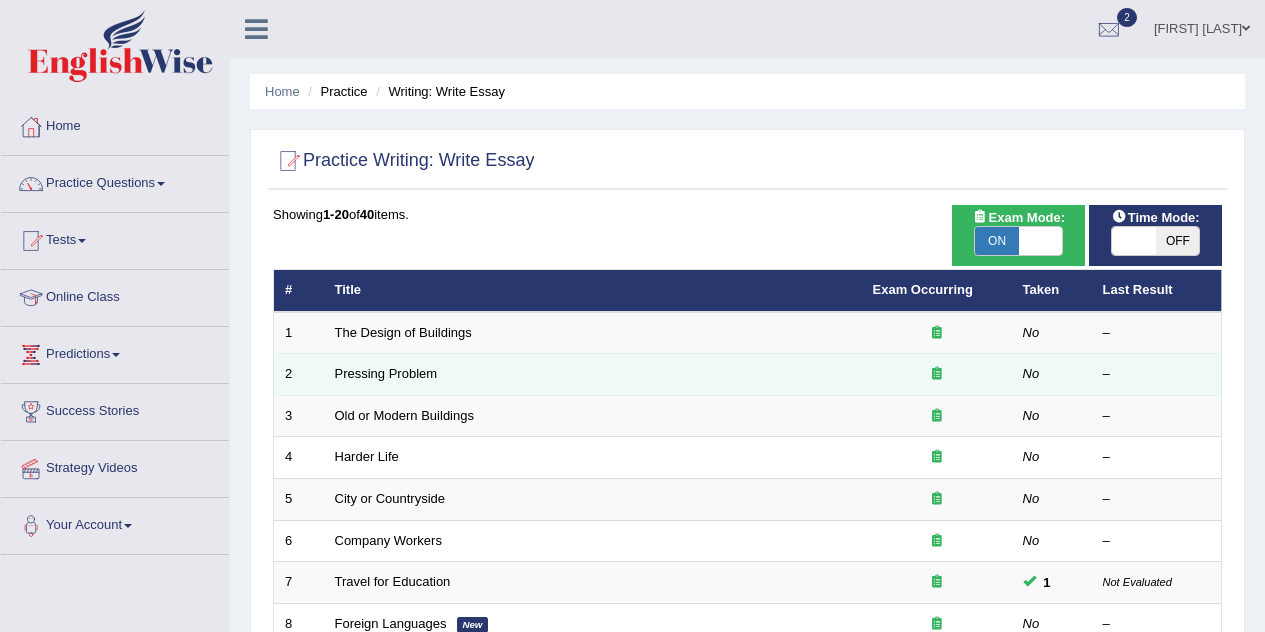 scroll, scrollTop: 0, scrollLeft: 0, axis: both 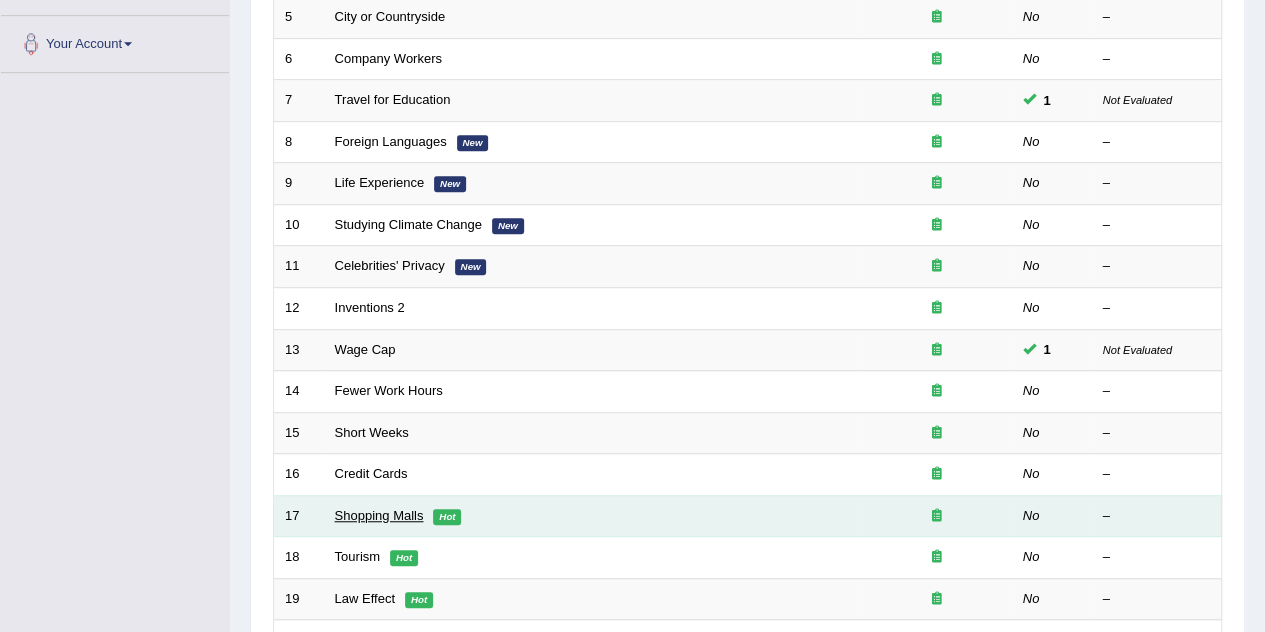 click on "Shopping Malls" at bounding box center (379, 515) 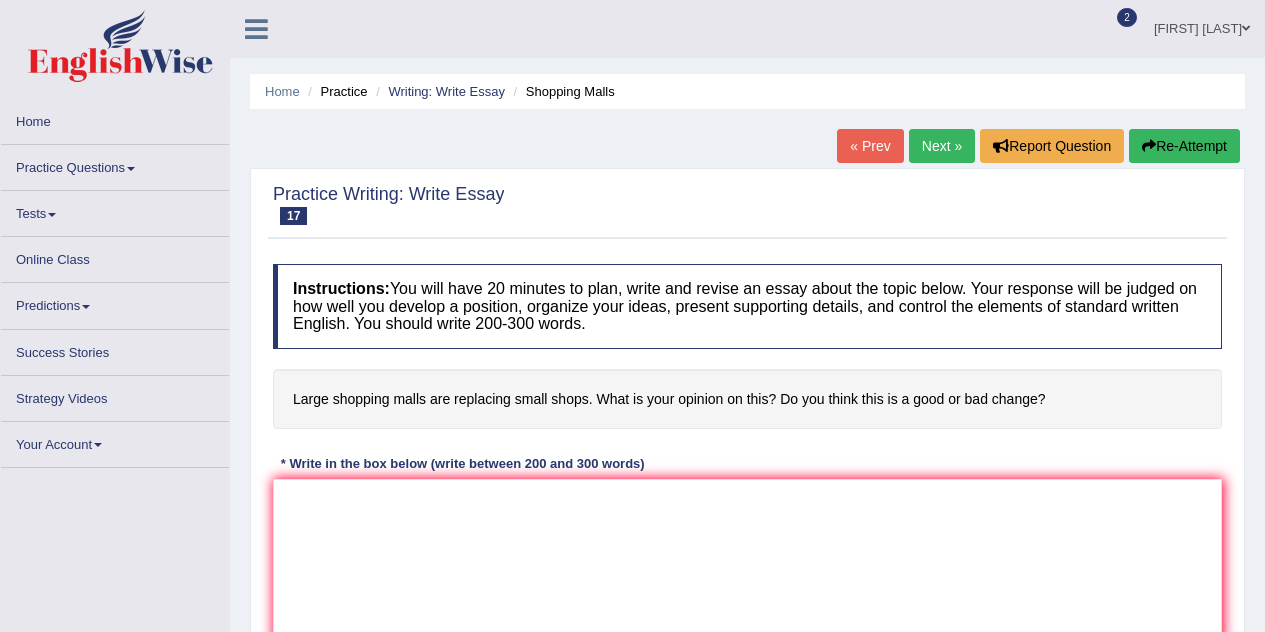 scroll, scrollTop: 0, scrollLeft: 0, axis: both 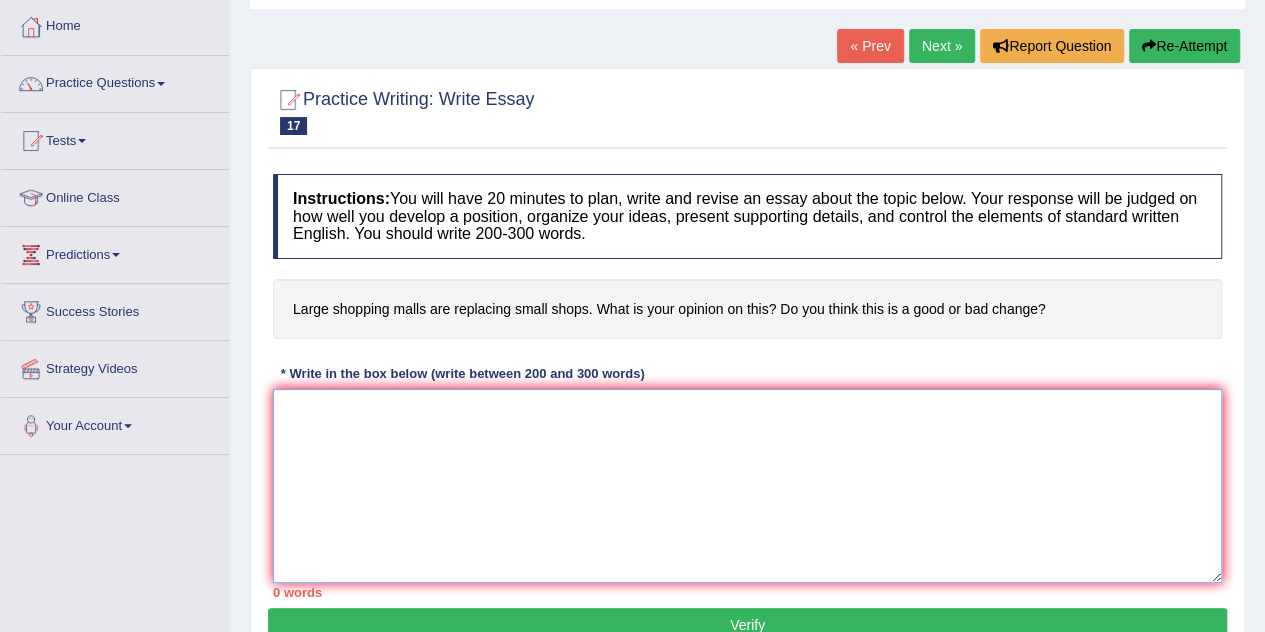 click at bounding box center (747, 486) 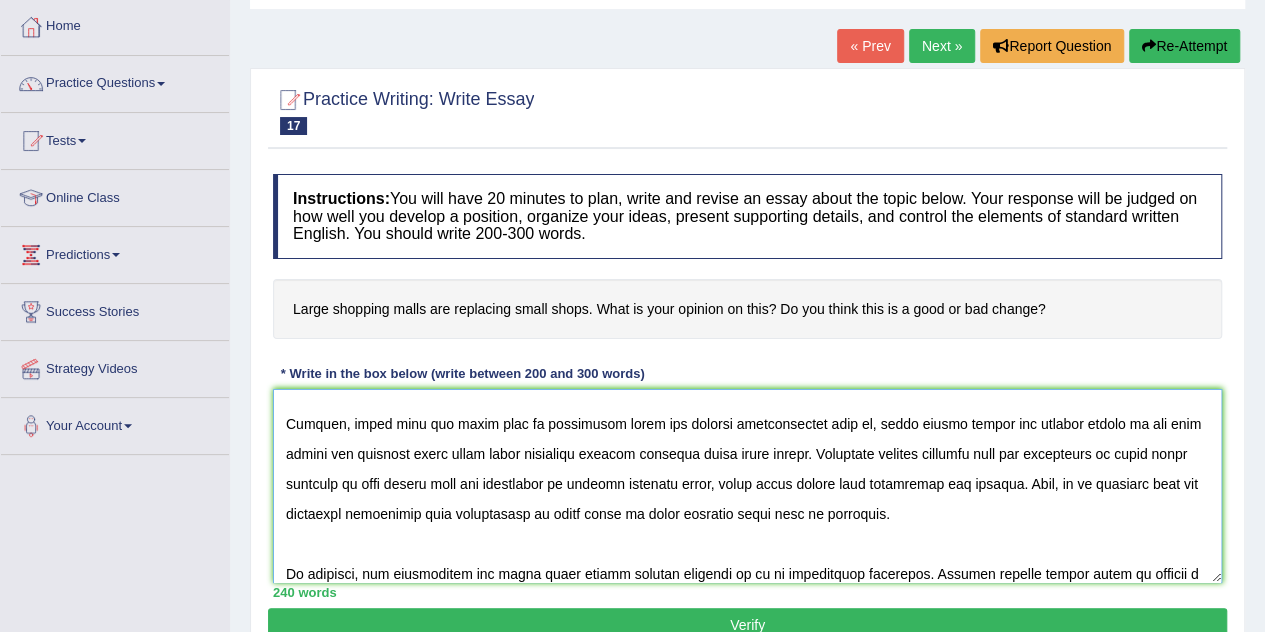 scroll, scrollTop: 287, scrollLeft: 0, axis: vertical 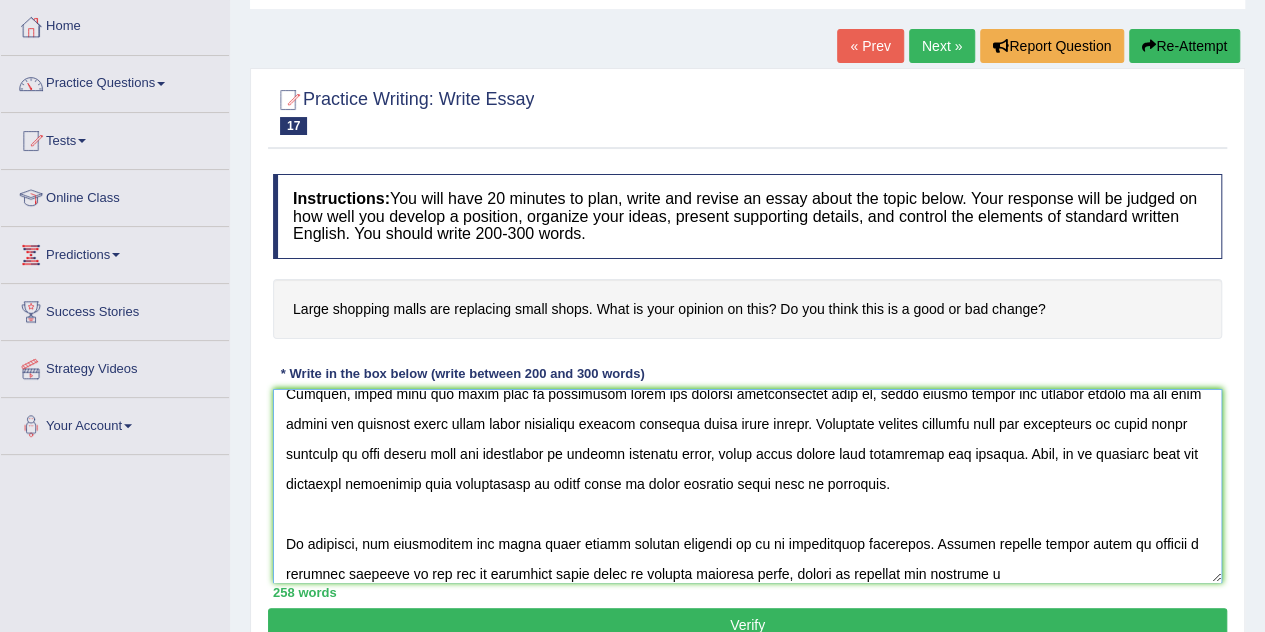 click at bounding box center (747, 486) 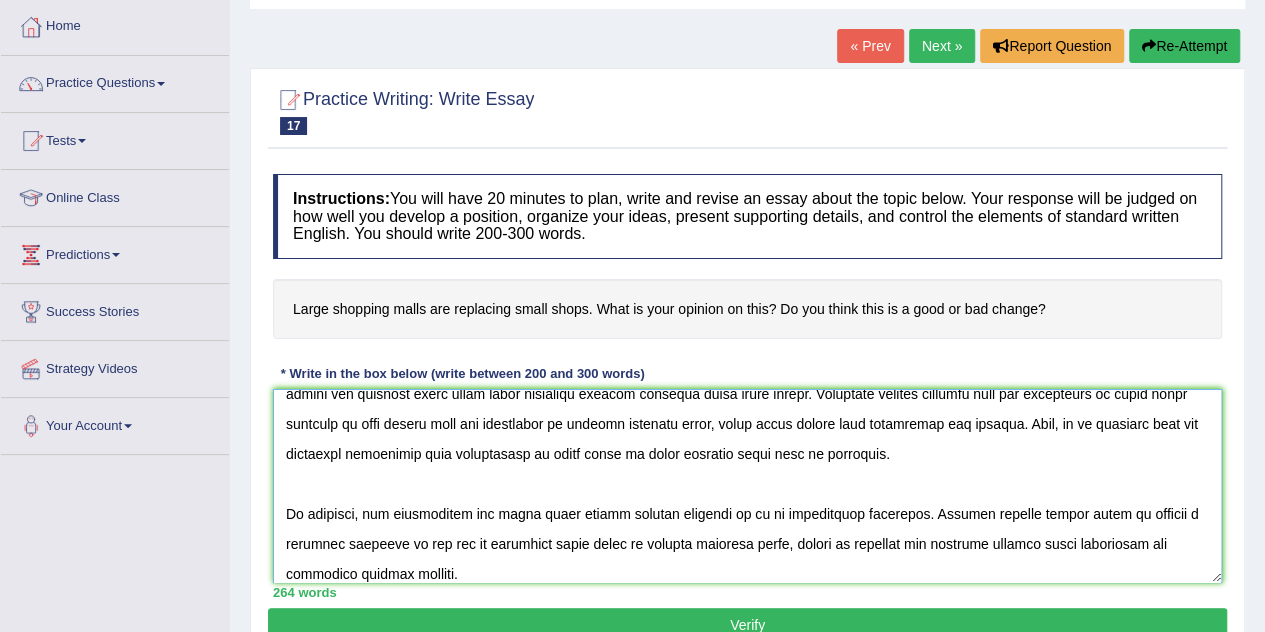 scroll, scrollTop: 330, scrollLeft: 0, axis: vertical 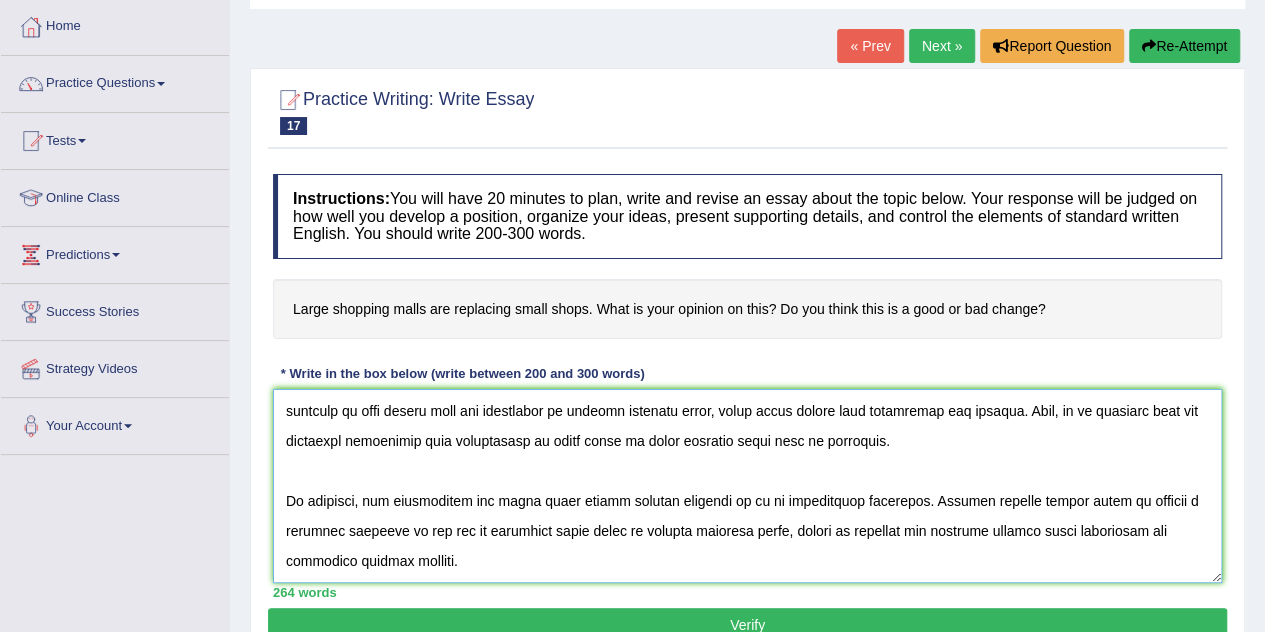 type on "The increasing influence of replacing small shops with that of large shopping malls on our lives has ignited numerious dicussion. This matter is particularly significant due to its impact on small shop owners. In this essay, I will examine the advantages and disadvantages of replacing small  shops with that of large shopping malls and their implication for society.
One of the primary advantage of replacing small scale sector to a large scale is globalization. This is further supported by the fact that large shopping malls can accomodate many ventures in it resulting in more revenue. Research has demonstarated that this replacement actually increases the revenue generation and contributes more tax to the government. Moreover, an additional benefit is its ability to give opportunities for customers to shop under one roof instead of travelling multiple shops.
However, along with the added side of advantages there are certain disadvantages such as, small retail owners who usually depend on the shop income f..." 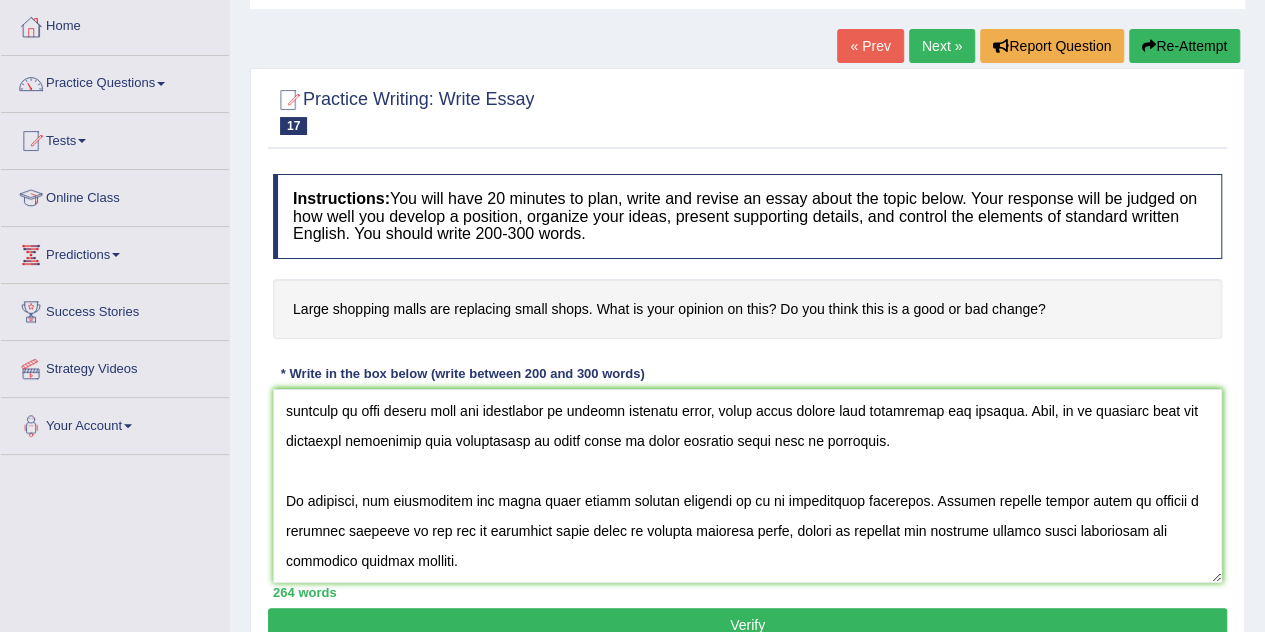 click on "Verify" at bounding box center (747, 625) 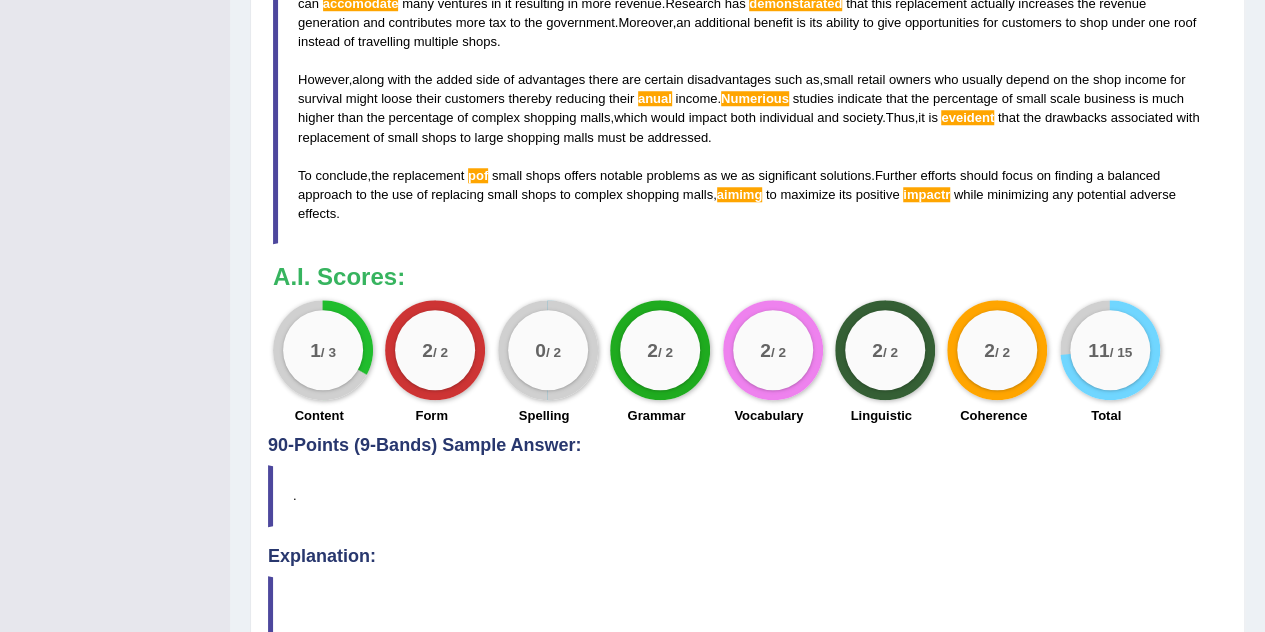 scroll, scrollTop: 930, scrollLeft: 0, axis: vertical 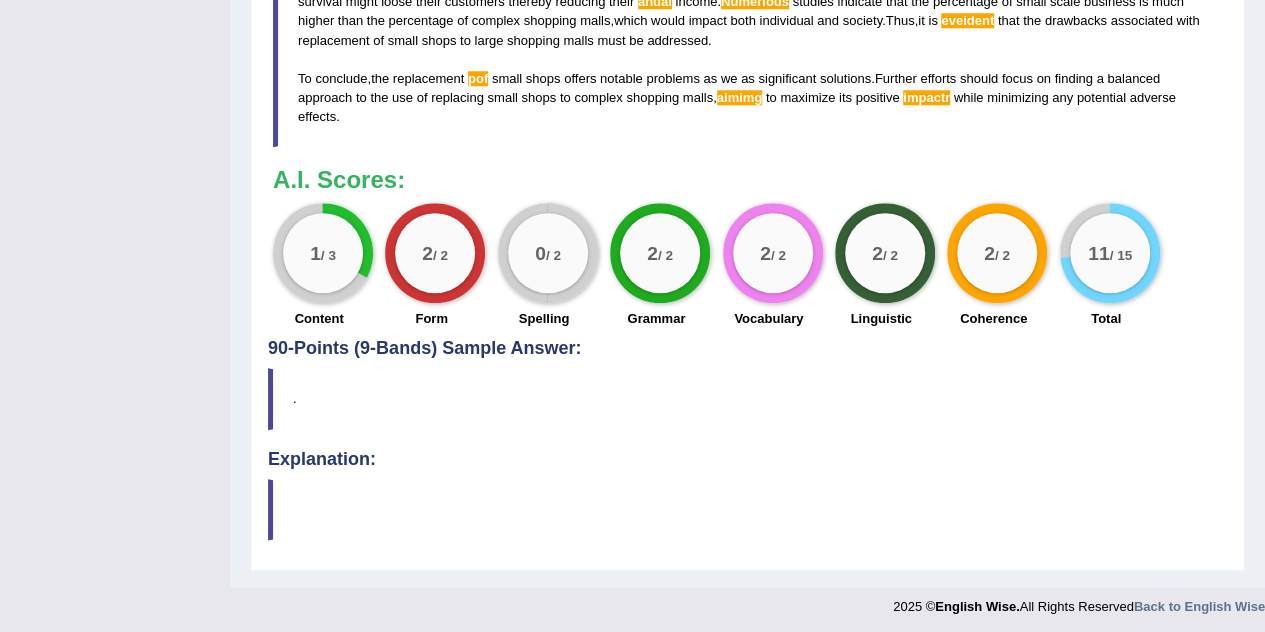 click at bounding box center (747, 509) 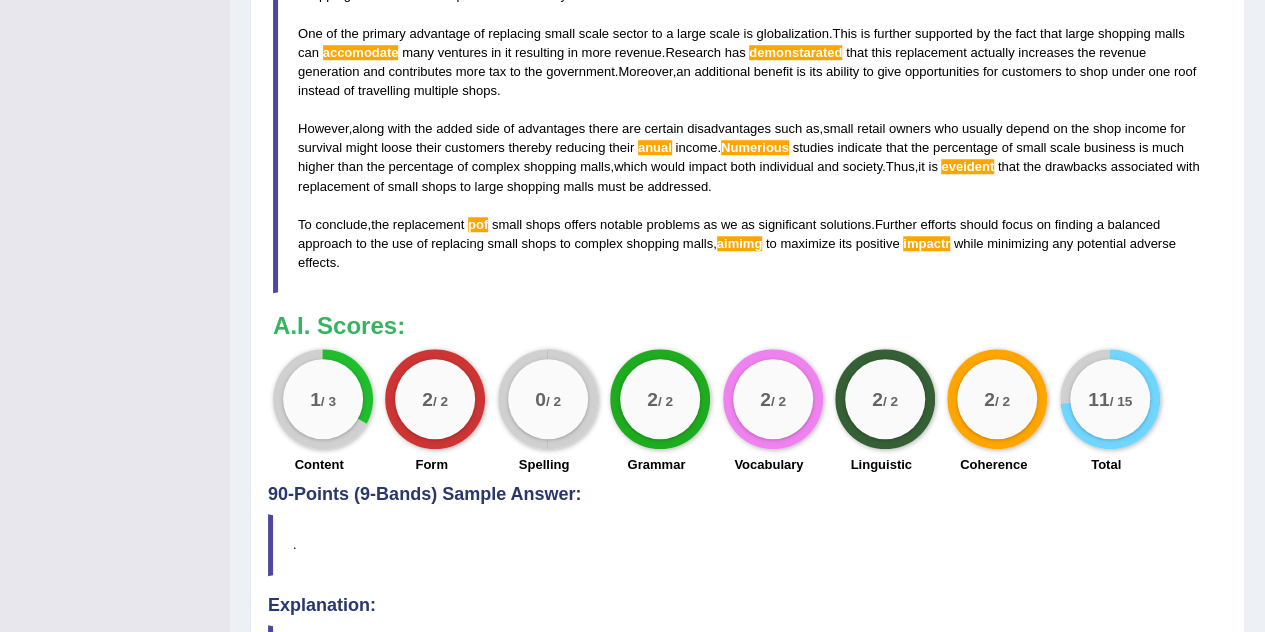 scroll, scrollTop: 630, scrollLeft: 0, axis: vertical 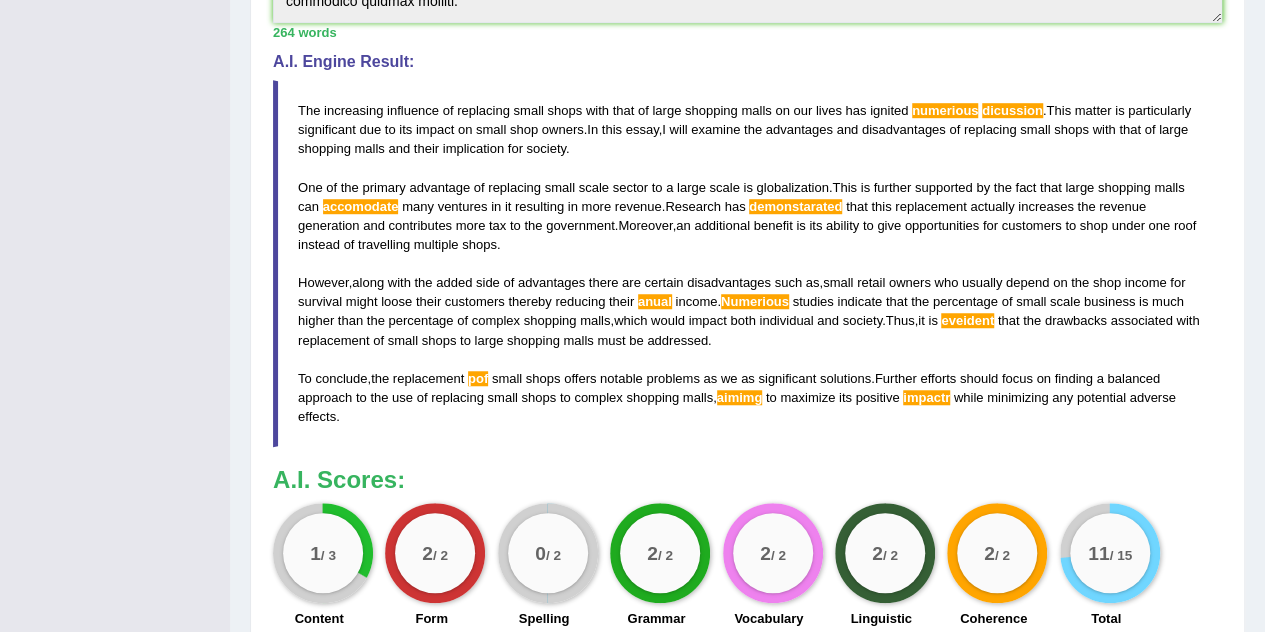 drag, startPoint x: 775, startPoint y: 305, endPoint x: 741, endPoint y: 291, distance: 36.769554 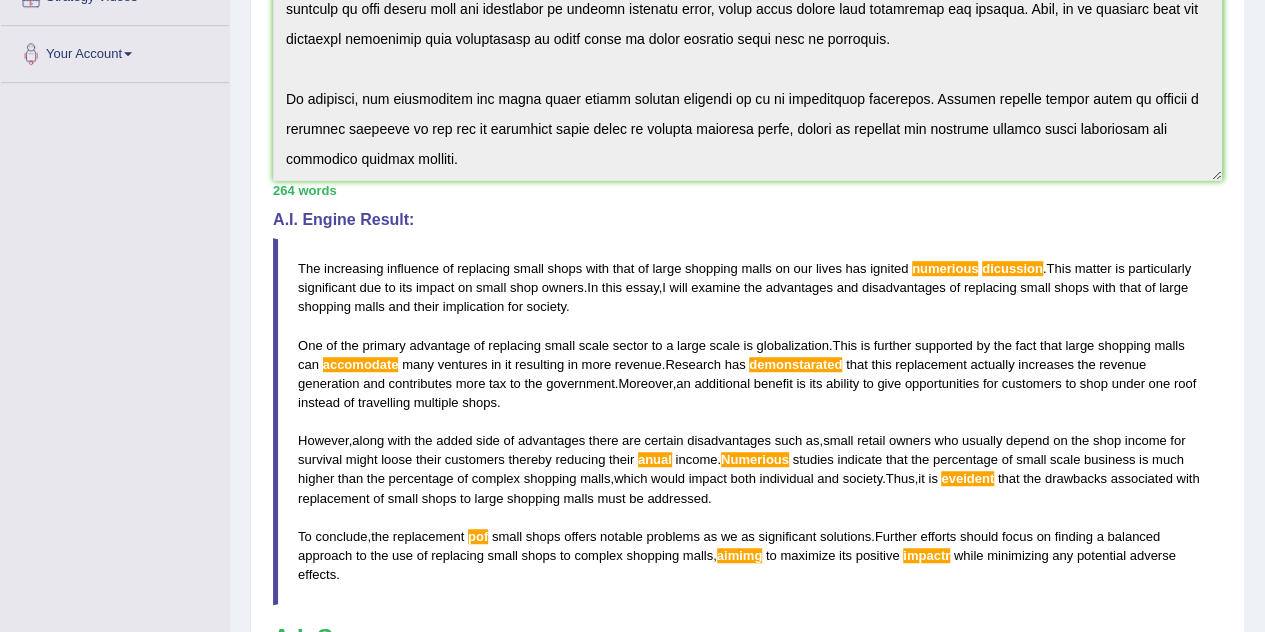 scroll, scrollTop: 0, scrollLeft: 0, axis: both 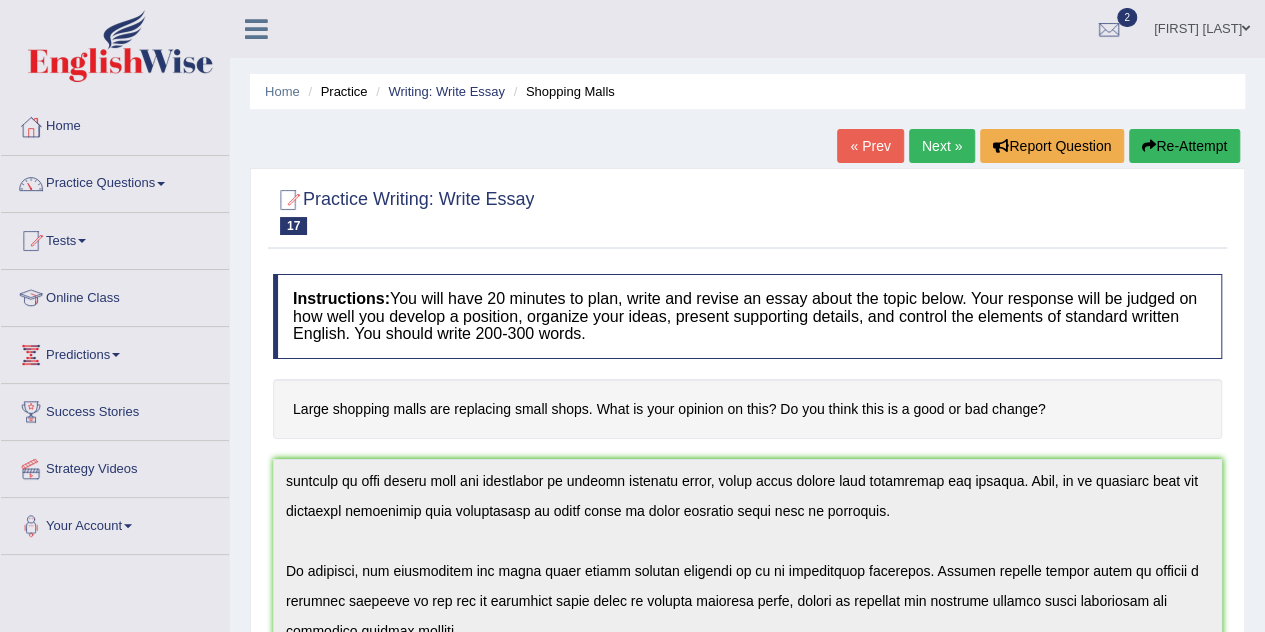 click on "Next »" at bounding box center [942, 146] 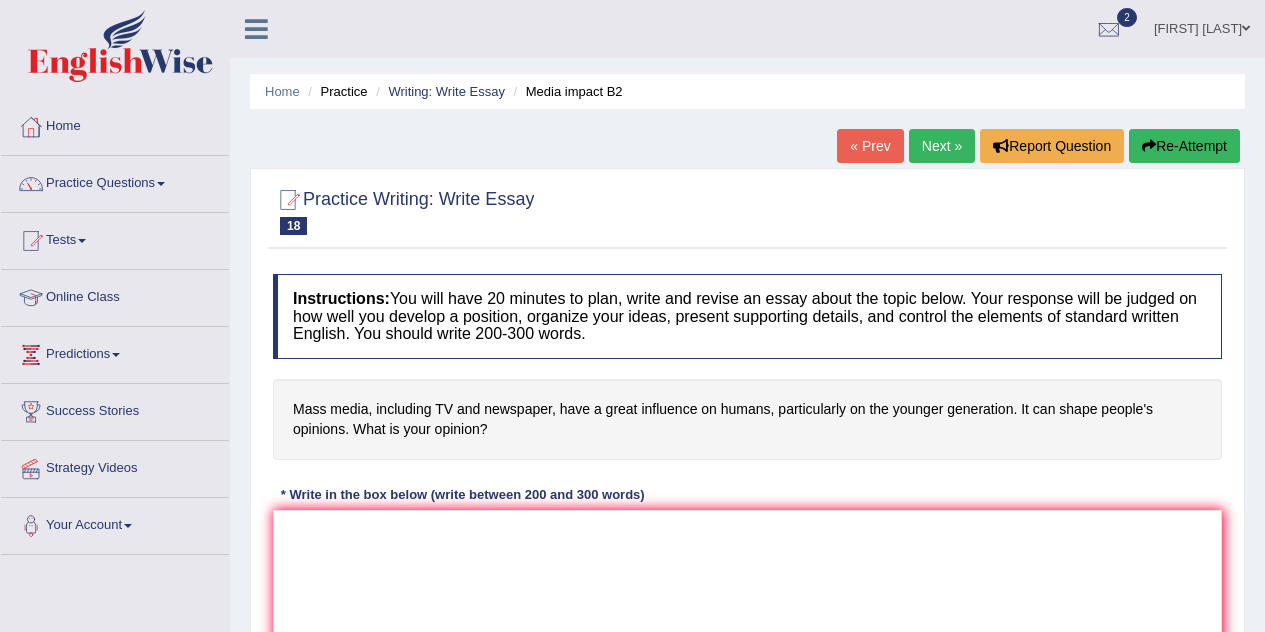 scroll, scrollTop: 0, scrollLeft: 0, axis: both 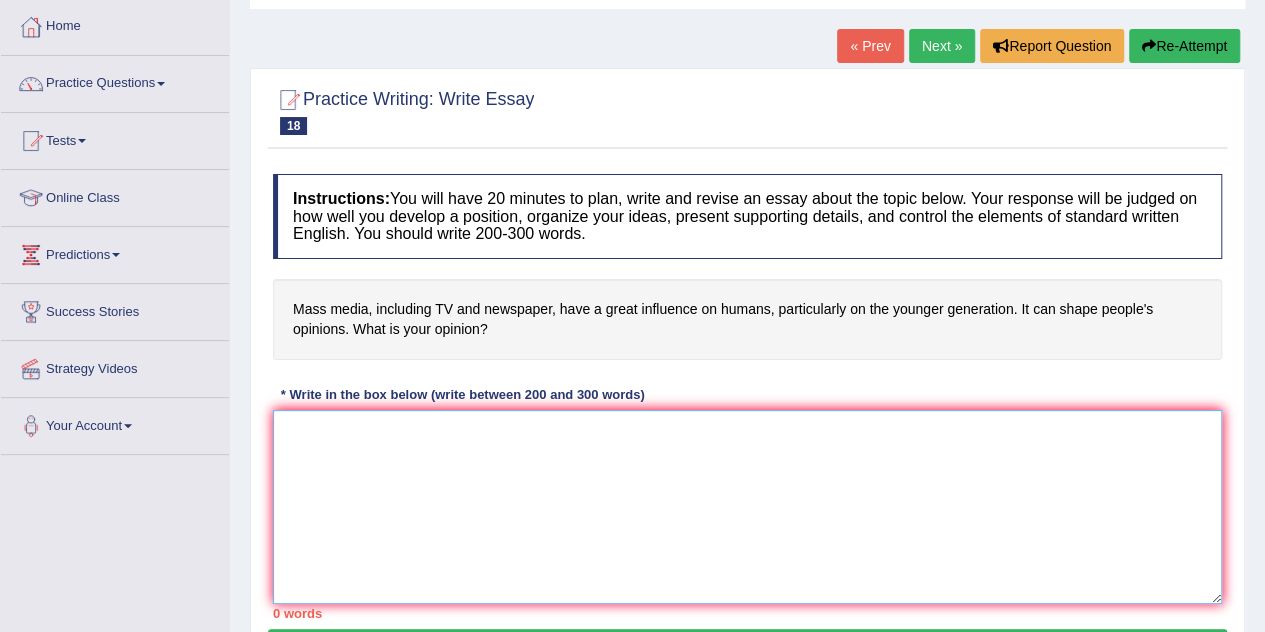 click at bounding box center [747, 507] 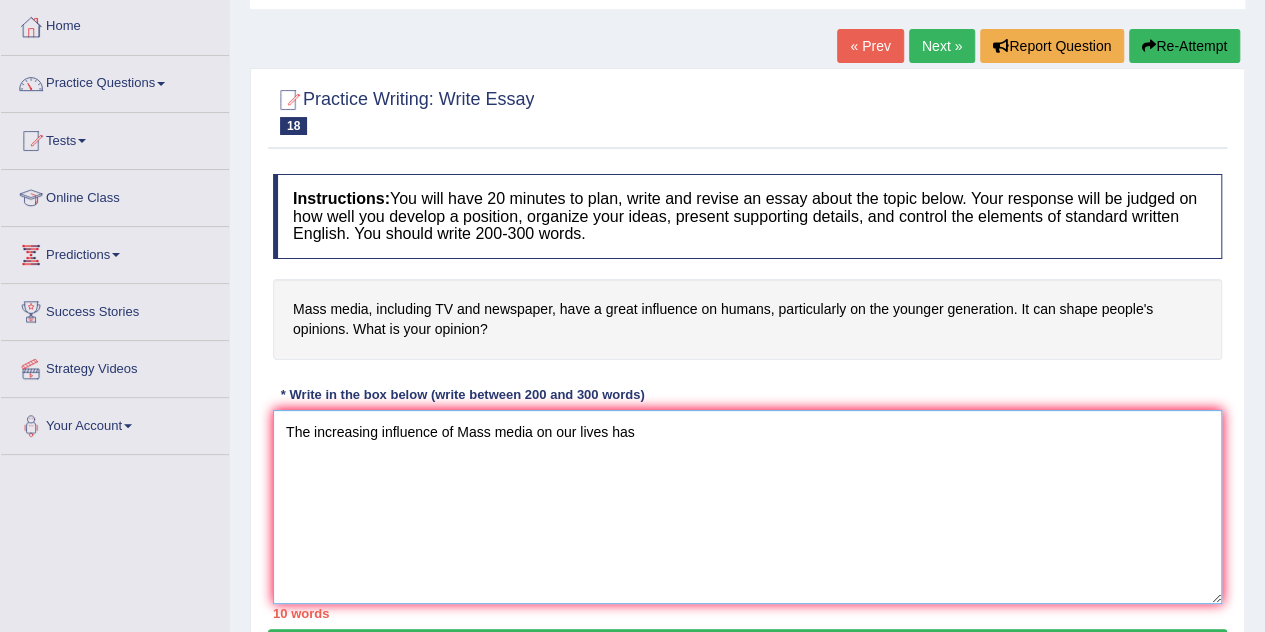 drag, startPoint x: 375, startPoint y: 502, endPoint x: 982, endPoint y: 632, distance: 620.76483 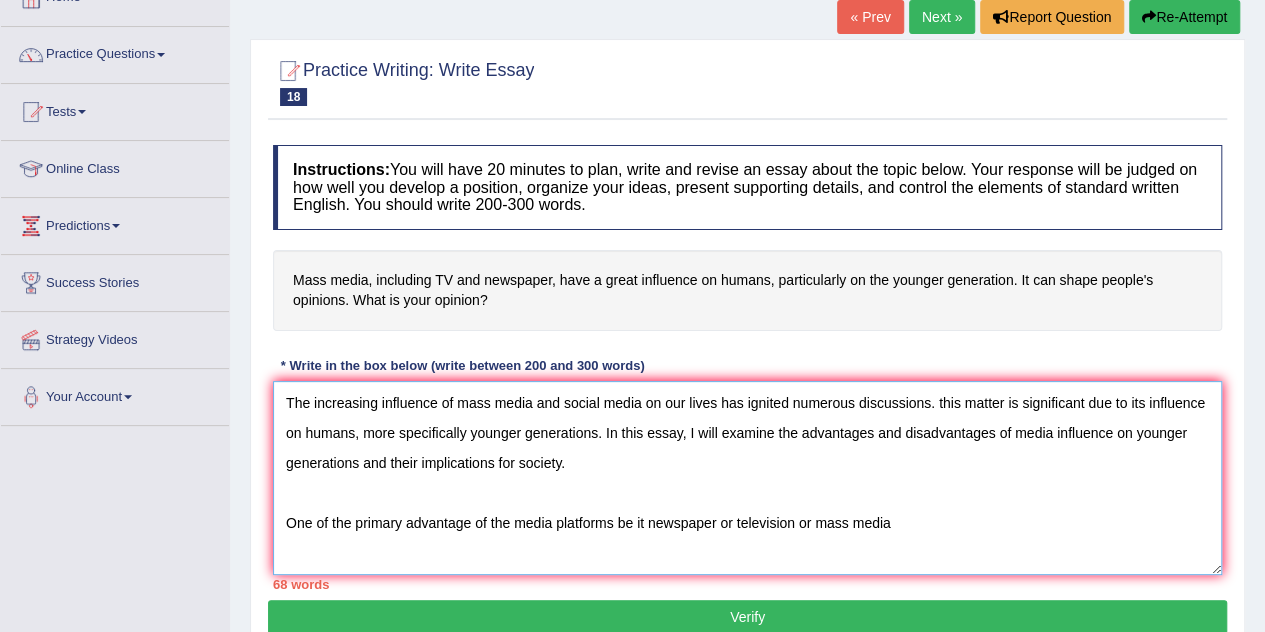 click on "The increasing influence of mass media and social media on our lives has ignited numerous discussions. this matter is significant due to its influence on humans, more specifically younger generations. In this essay, I will examine the advantages and disadvantages of media influence on younger generations and their implications for society.
One of the primary advantage of the media platforms be it newspaper or television or mass media" at bounding box center [747, 478] 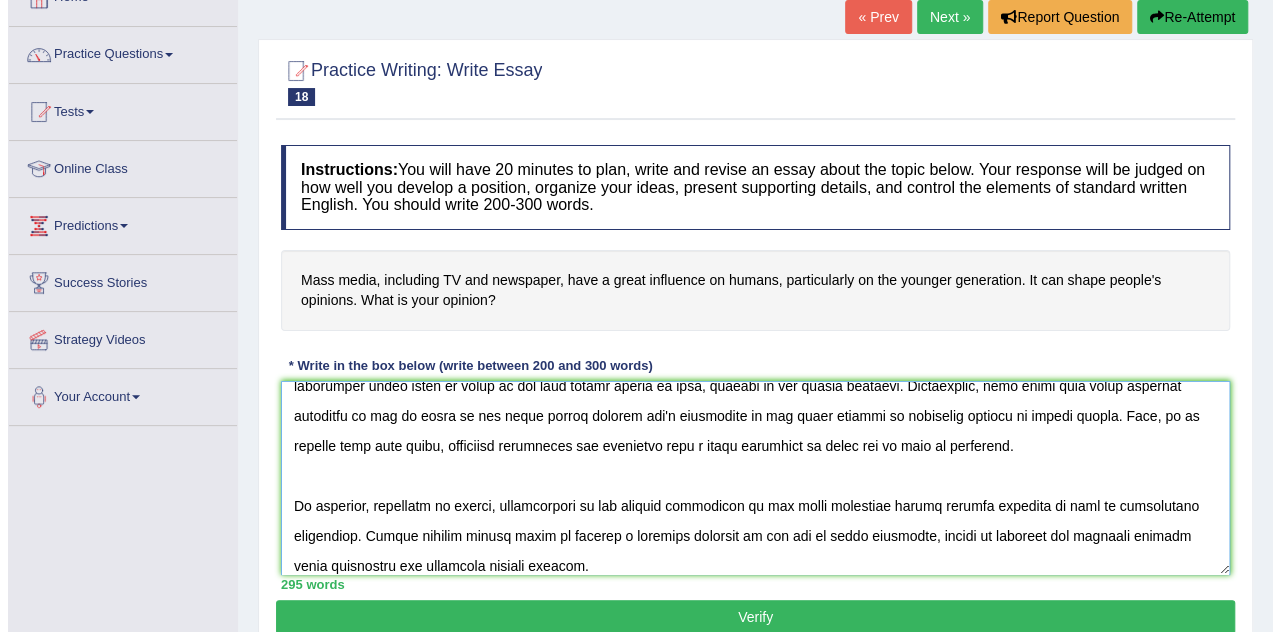 scroll, scrollTop: 360, scrollLeft: 0, axis: vertical 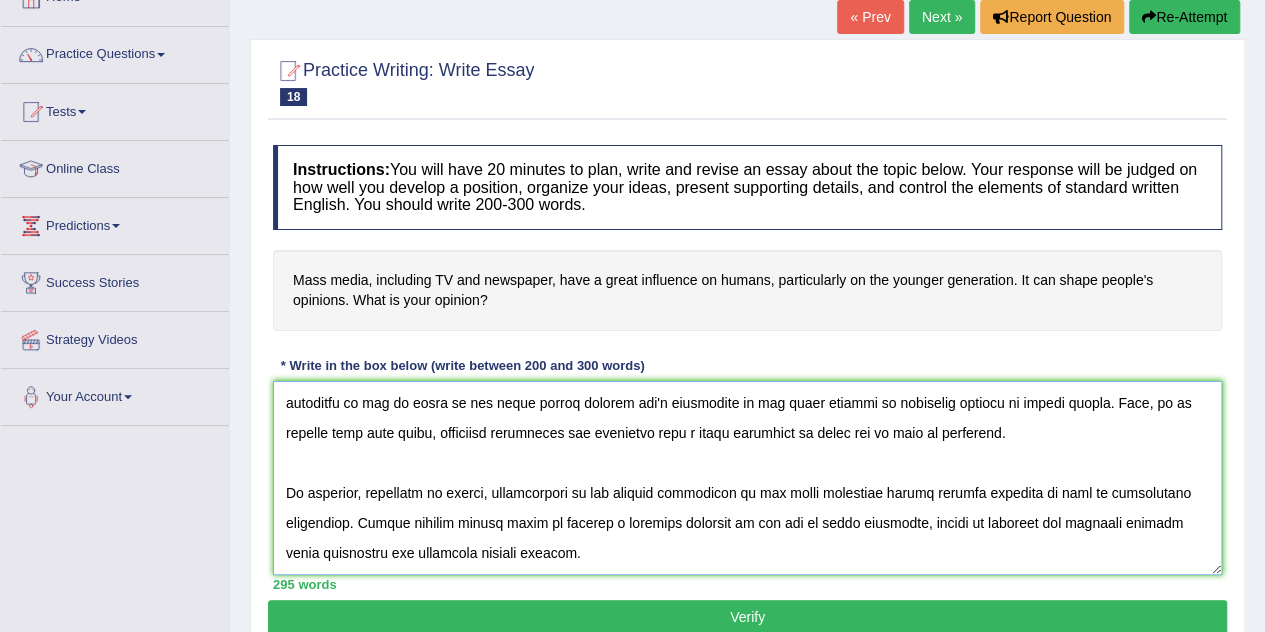 type on "The increasing influence of mass media and social media on our lives has ignited numerous discussions. this matter is significant due to its influence on humans, more specifically younger generations. In this essay, I will examine the advantages and disadvantages of media influence on younger generations and their implications for society.
One of the primary advantage of the media platforms such as newspaper or television or mass media is the humans are able to communicate or pass the information across the nations. This is further supported by the fact that younger generations including kids are actively watching the news channels to grab the knowledge on what's going on arround them. Moreover, an additional benefit is its ability to keep entertaining humans while passing the knowledge. We can continiously watch a program if its entertaining. If the content in the program is properly communicated and with the guidelines of parents it can be a positive advantage on kids mindset.
However, alongside the ..." 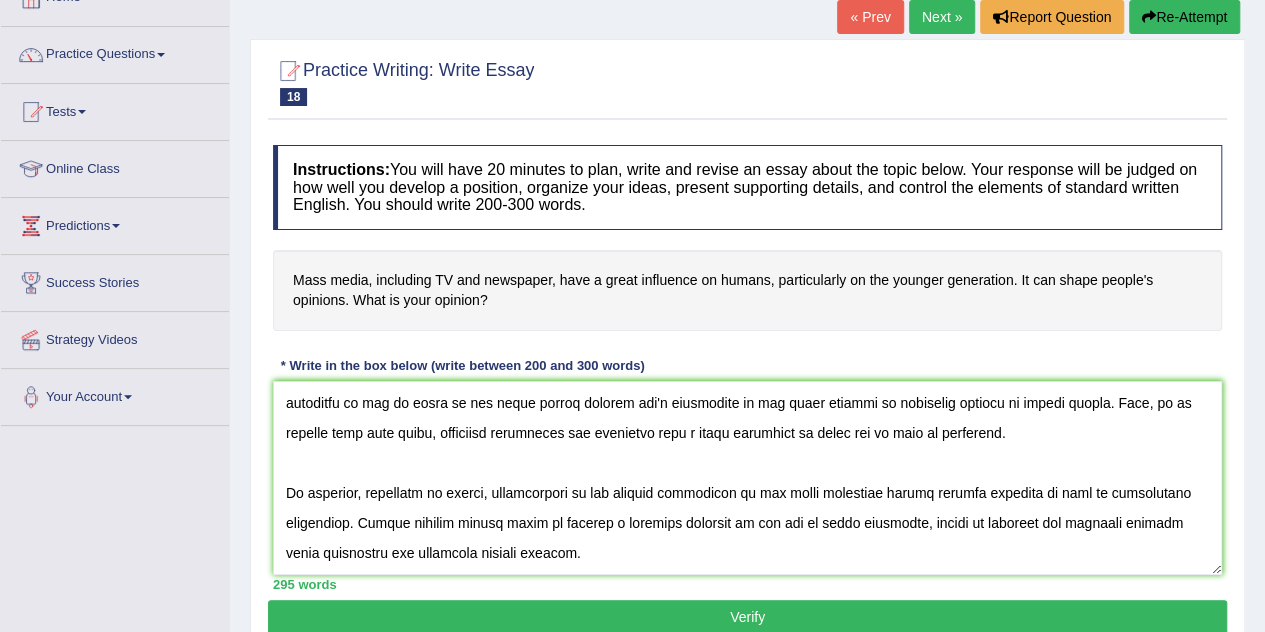 click on "Verify" at bounding box center [747, 617] 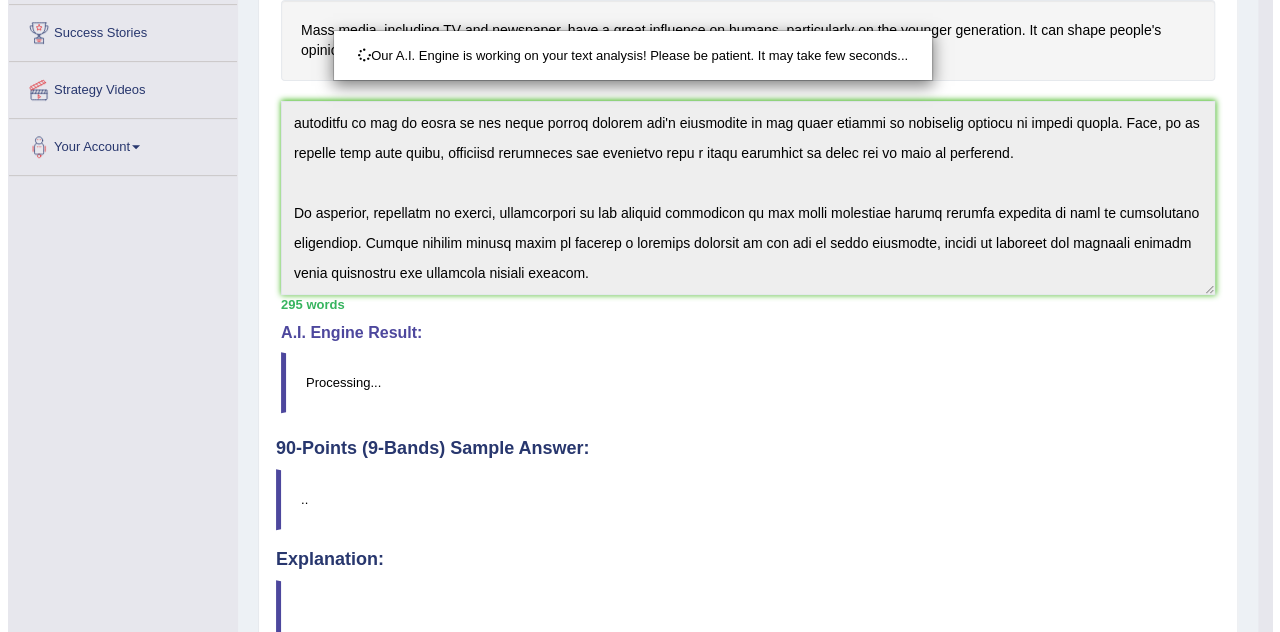 scroll, scrollTop: 380, scrollLeft: 0, axis: vertical 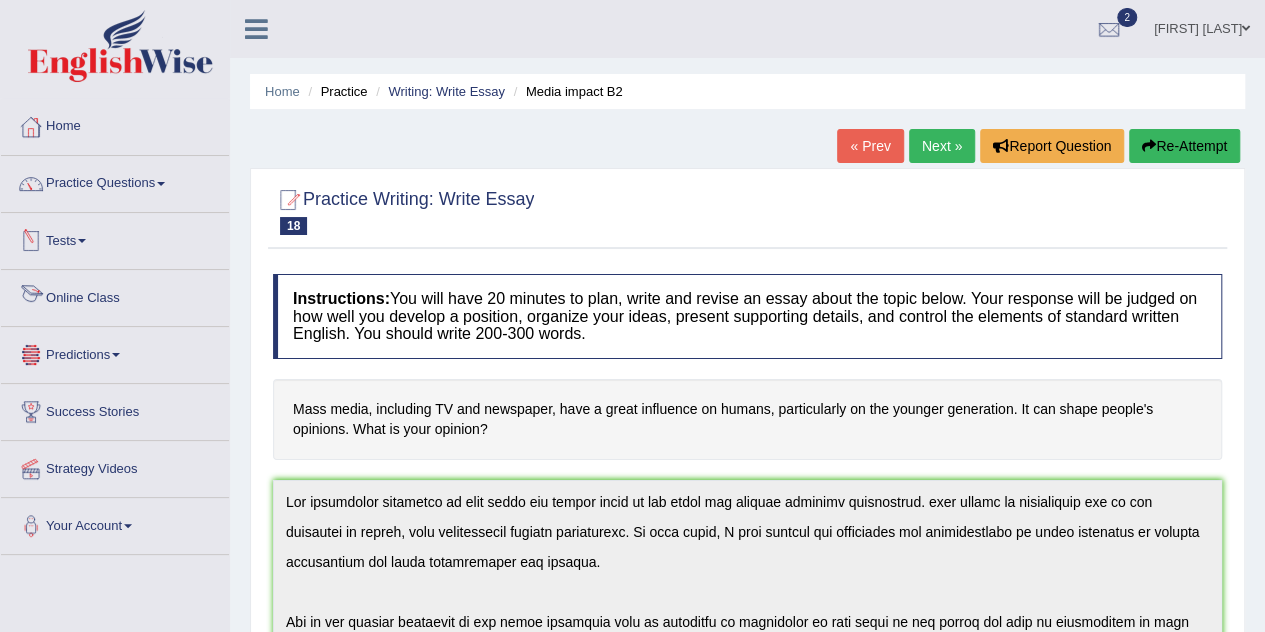 click on "Online Class" at bounding box center [115, 295] 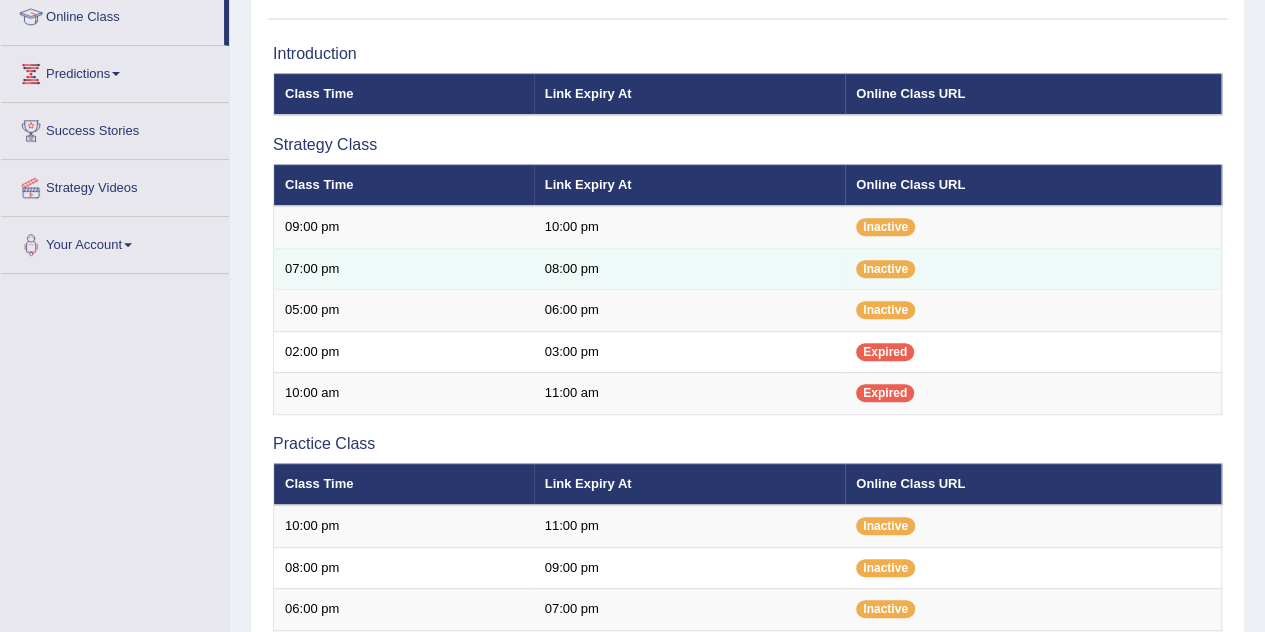 scroll, scrollTop: 0, scrollLeft: 0, axis: both 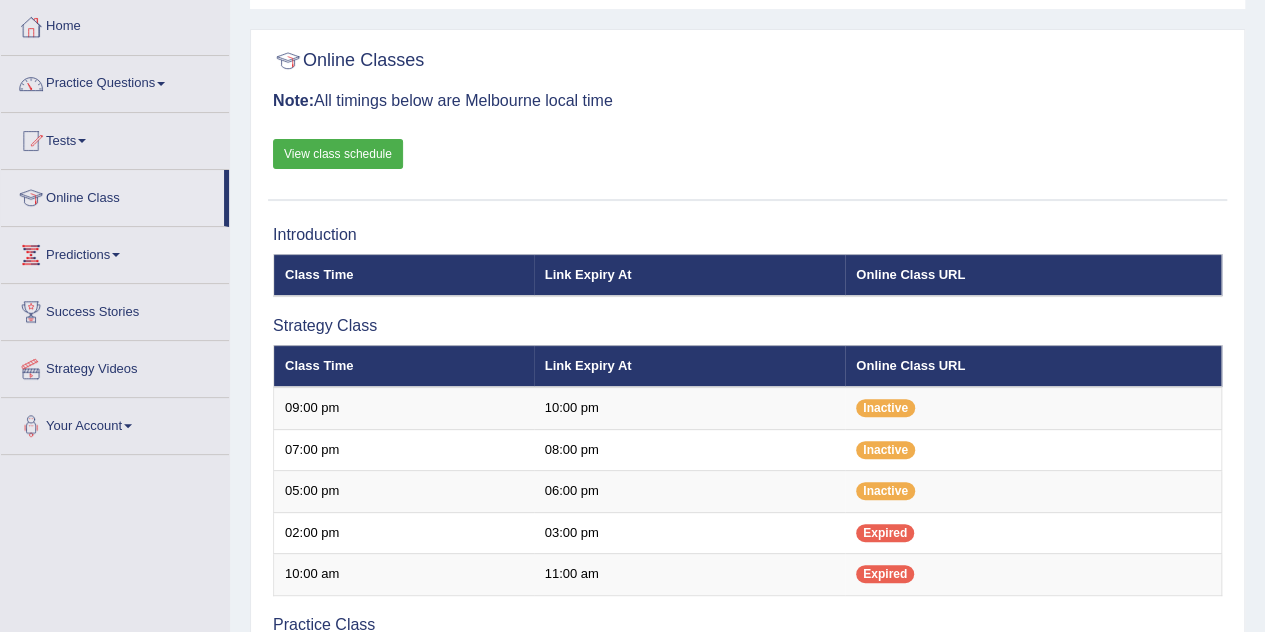 click on "View class schedule" at bounding box center [338, 154] 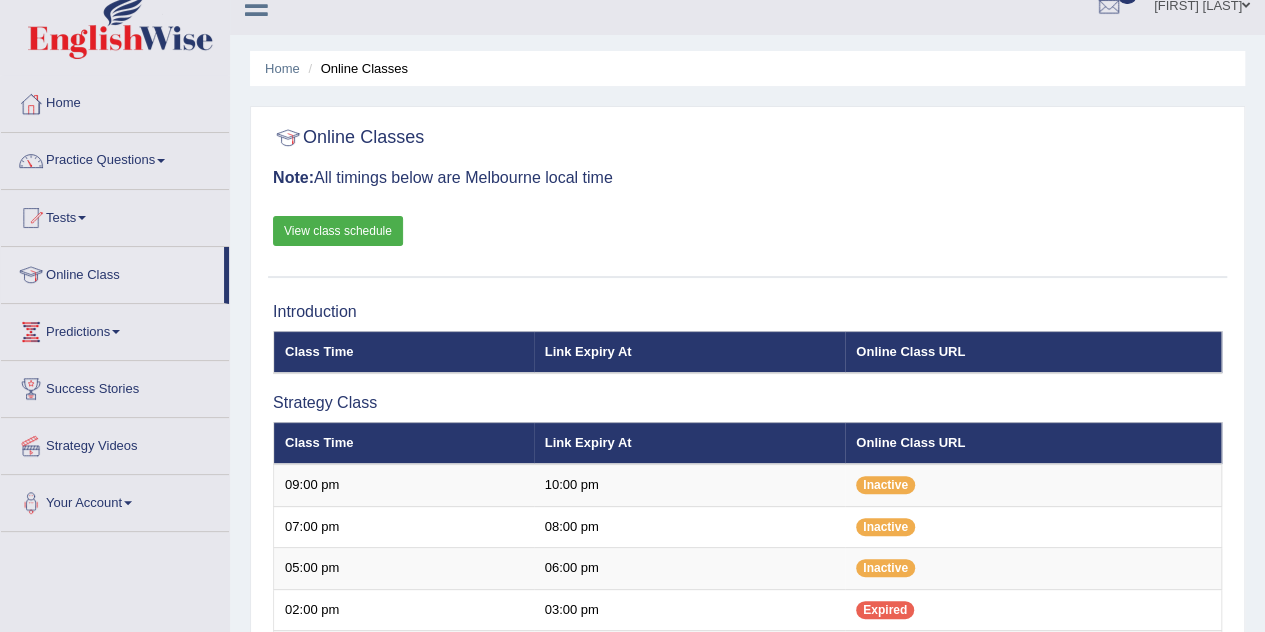 scroll, scrollTop: 0, scrollLeft: 0, axis: both 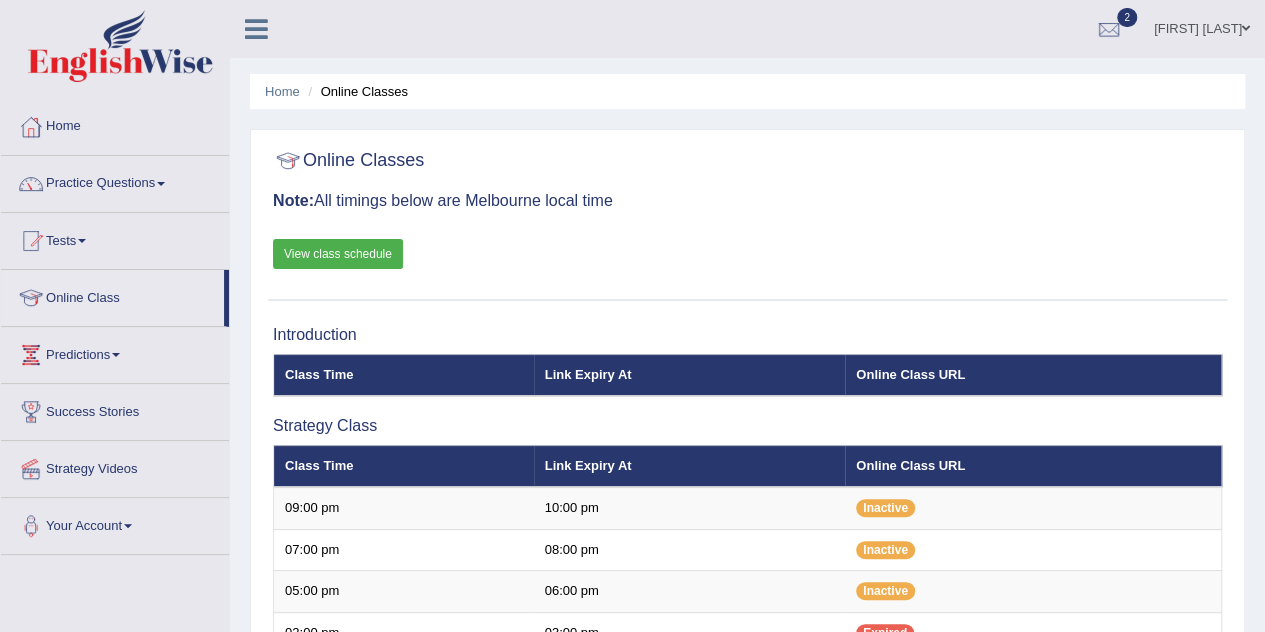 click at bounding box center [31, 298] 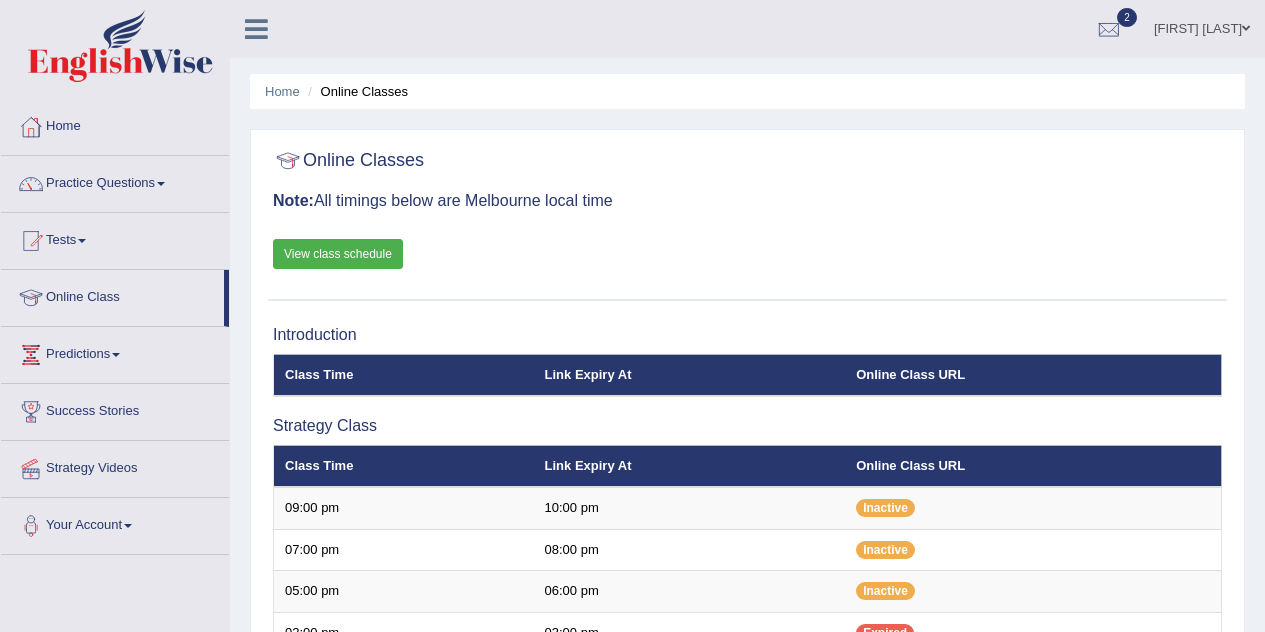 scroll, scrollTop: 0, scrollLeft: 0, axis: both 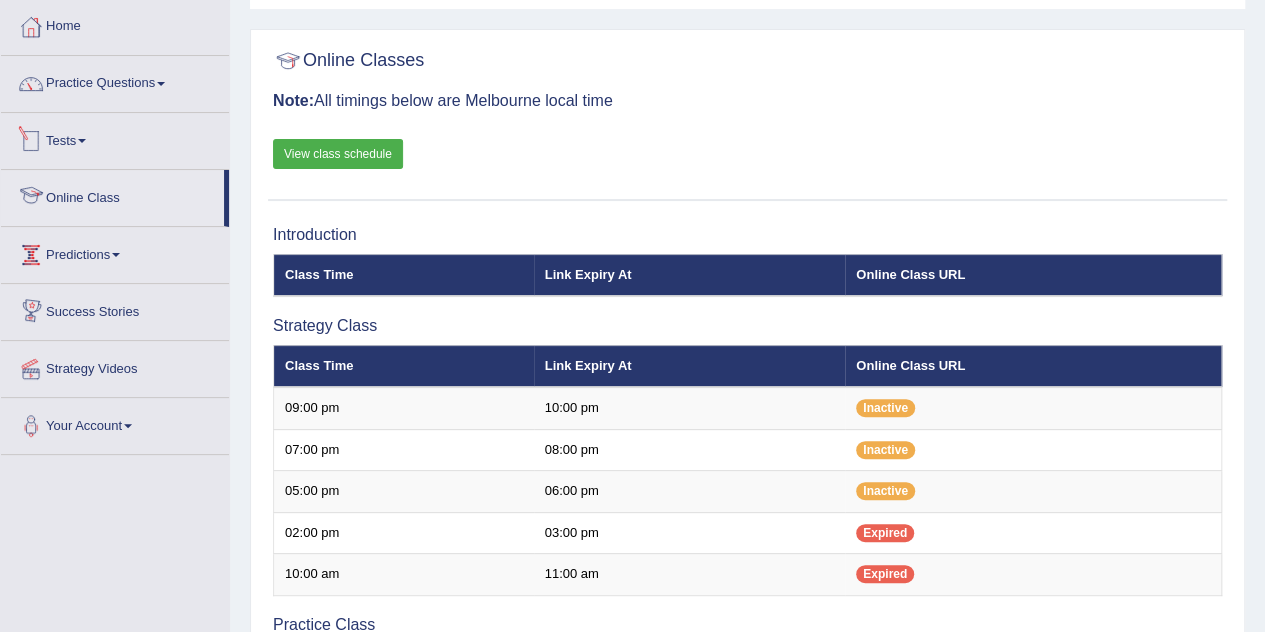 click on "Tests" at bounding box center (115, 138) 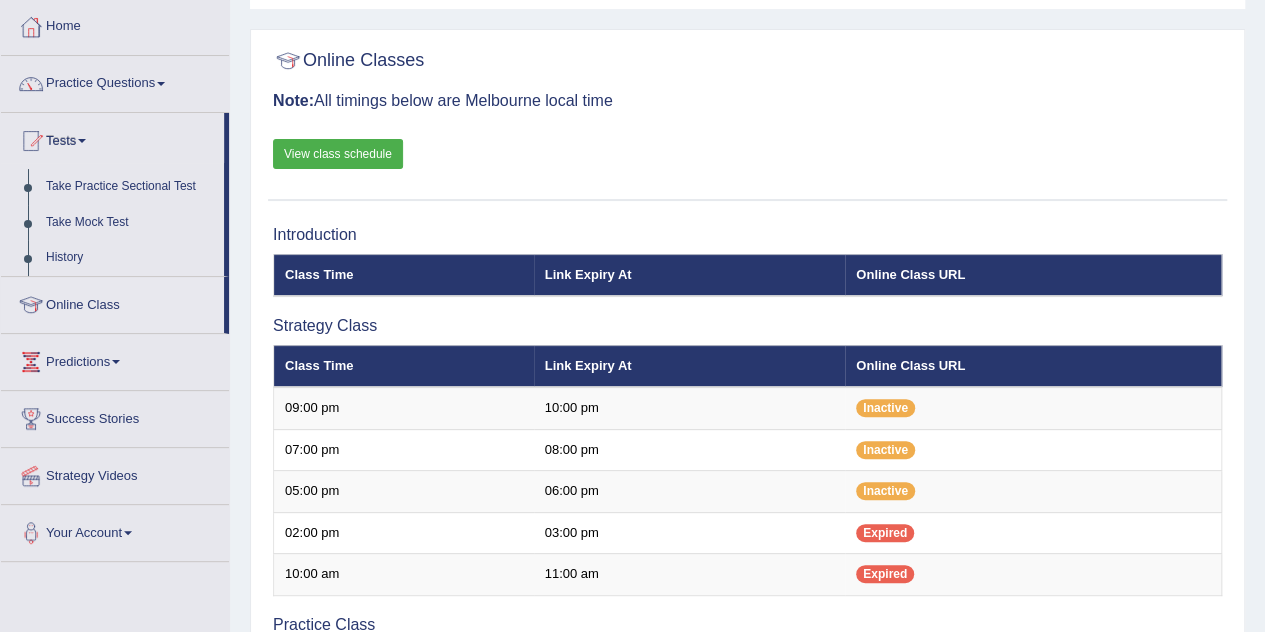 click on "Tests" at bounding box center [112, 138] 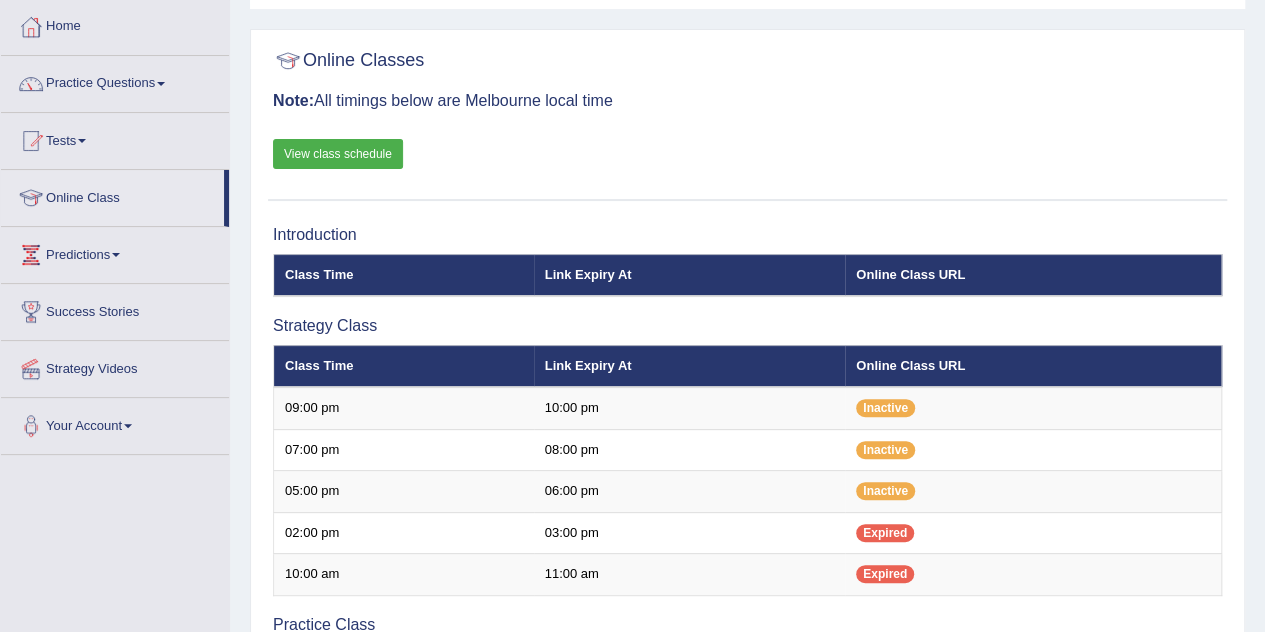 click on "Tests" at bounding box center [115, 138] 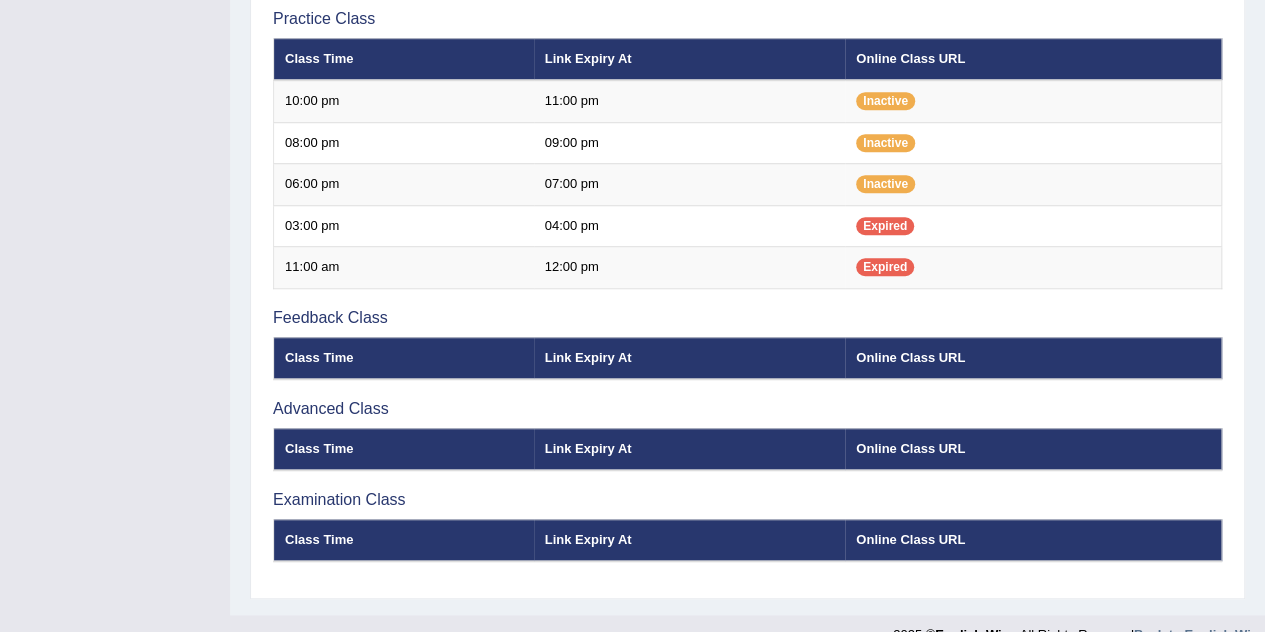 scroll, scrollTop: 732, scrollLeft: 0, axis: vertical 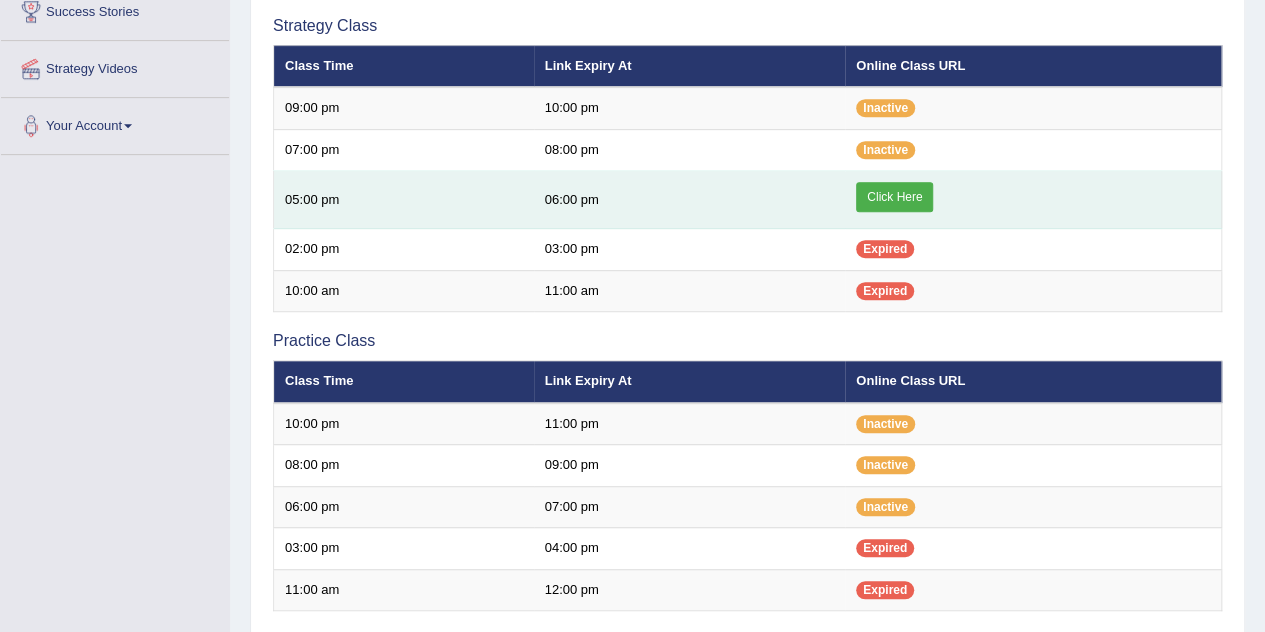 click on "Click Here" at bounding box center (894, 197) 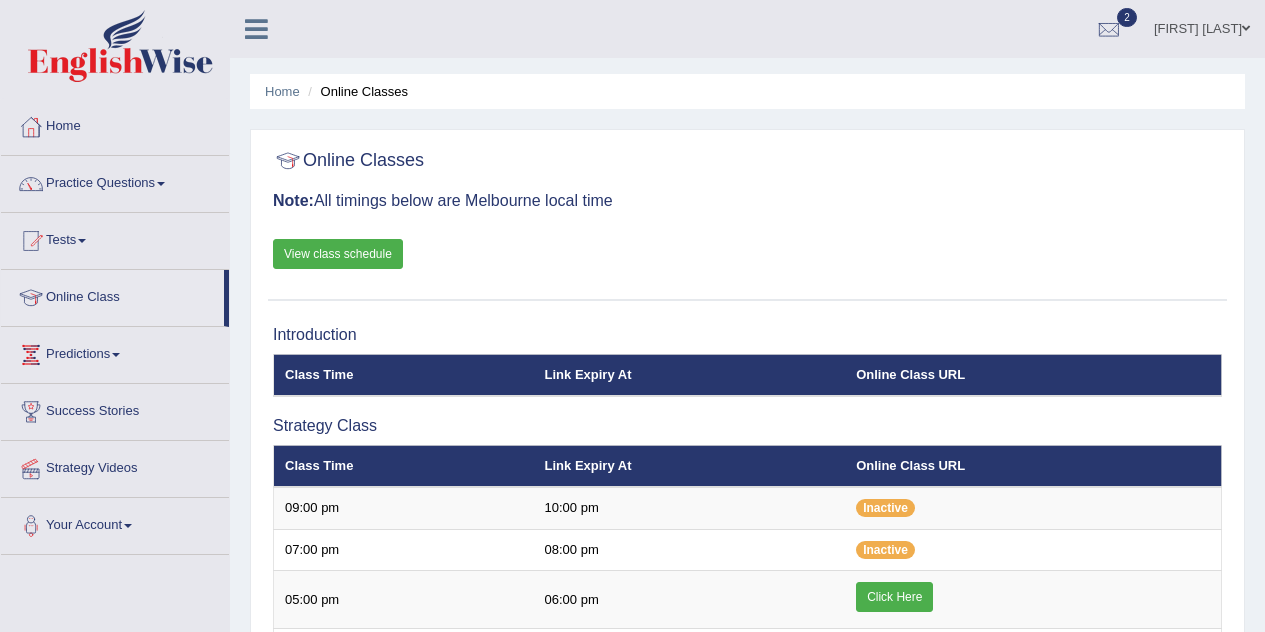 scroll, scrollTop: 400, scrollLeft: 0, axis: vertical 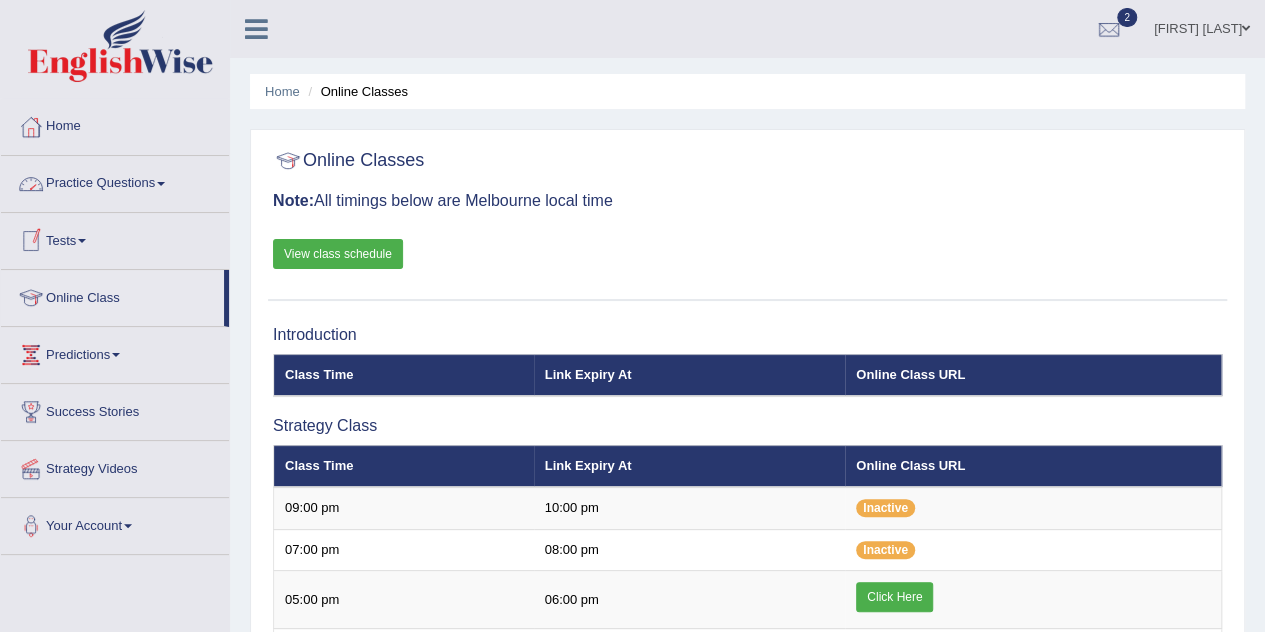 click on "Tests" at bounding box center (115, 238) 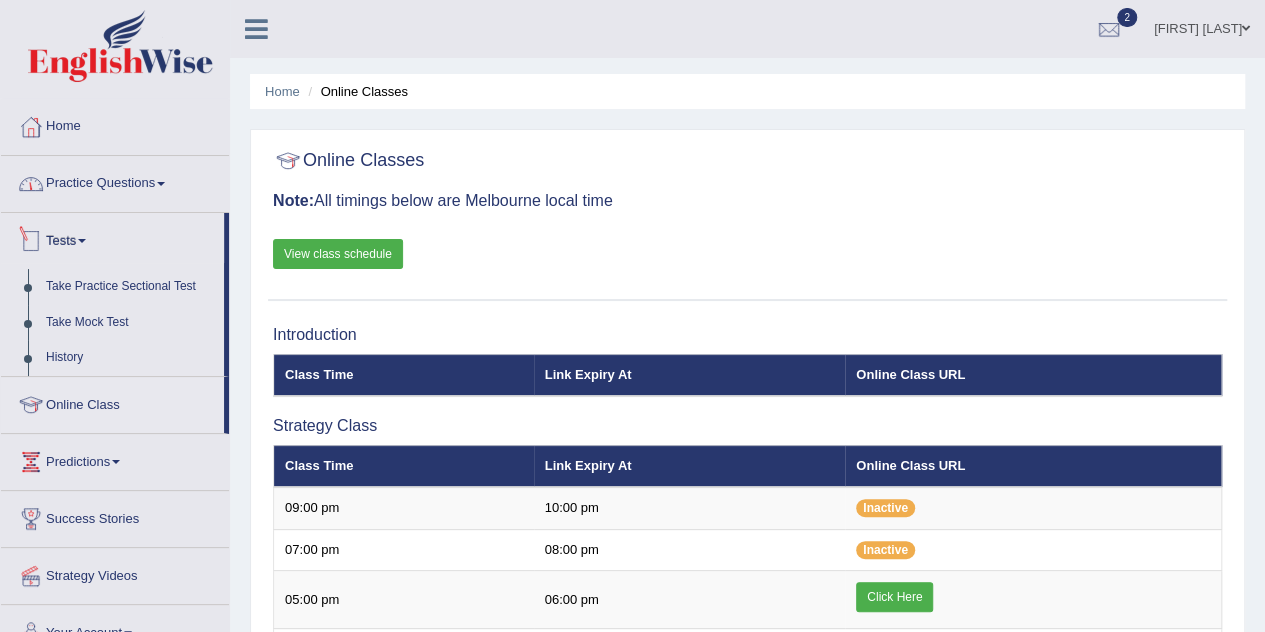 click on "Practice Questions" at bounding box center (115, 181) 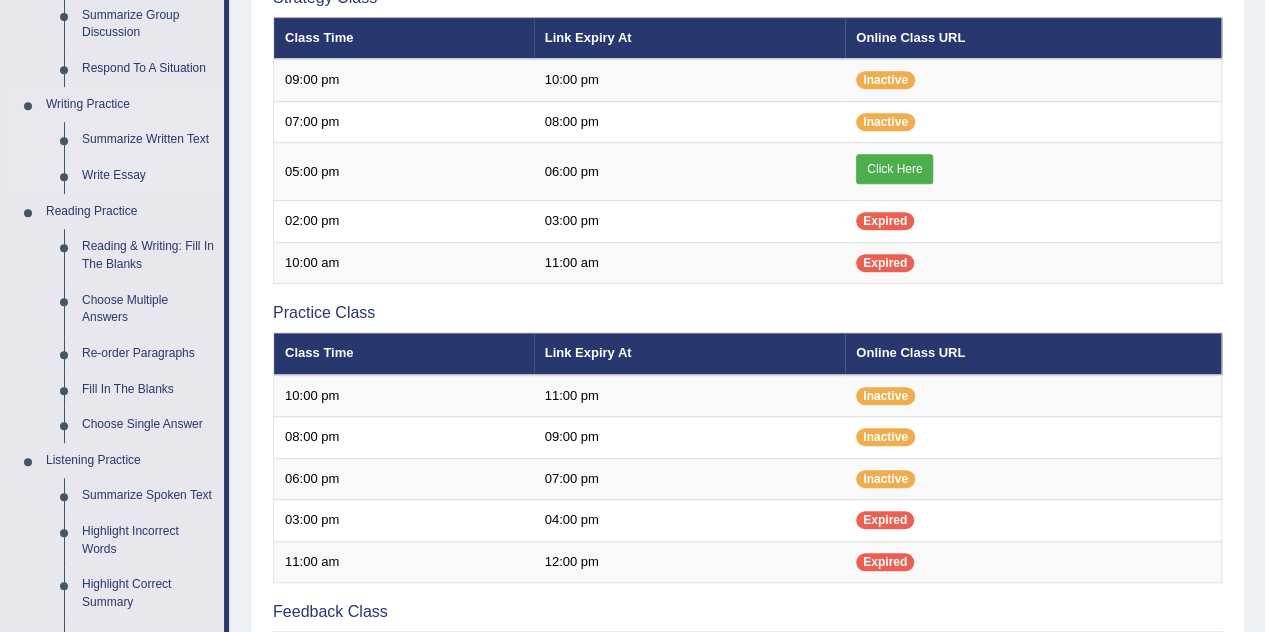 scroll, scrollTop: 500, scrollLeft: 0, axis: vertical 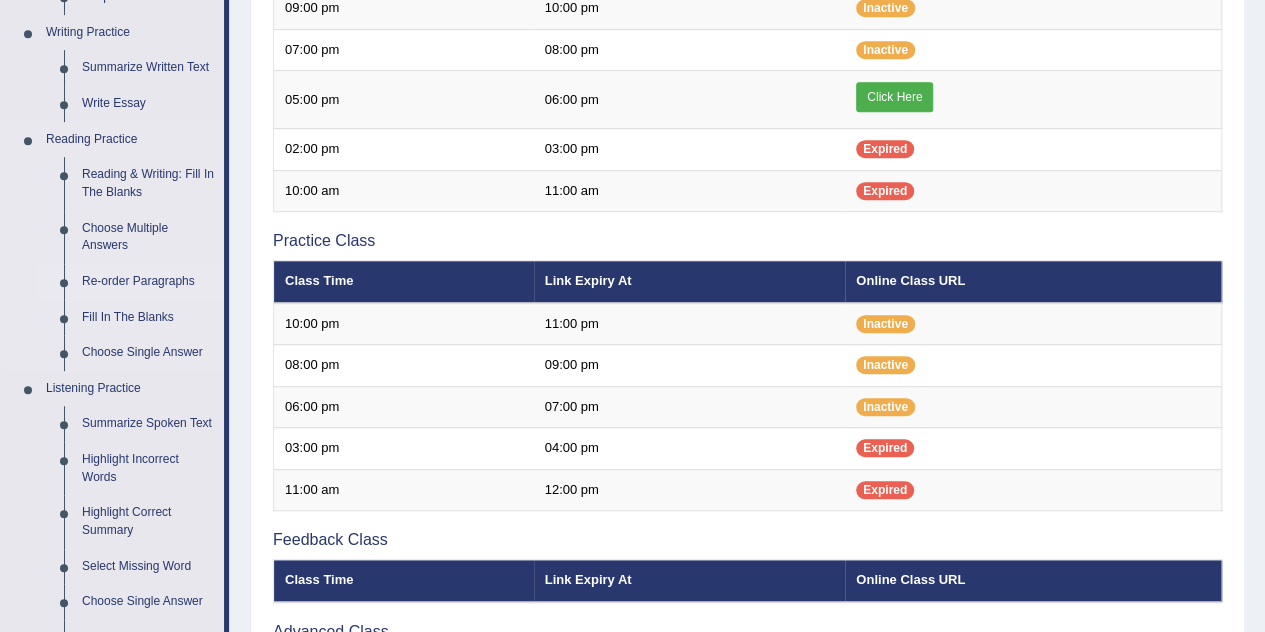 click on "Re-order Paragraphs" at bounding box center (148, 282) 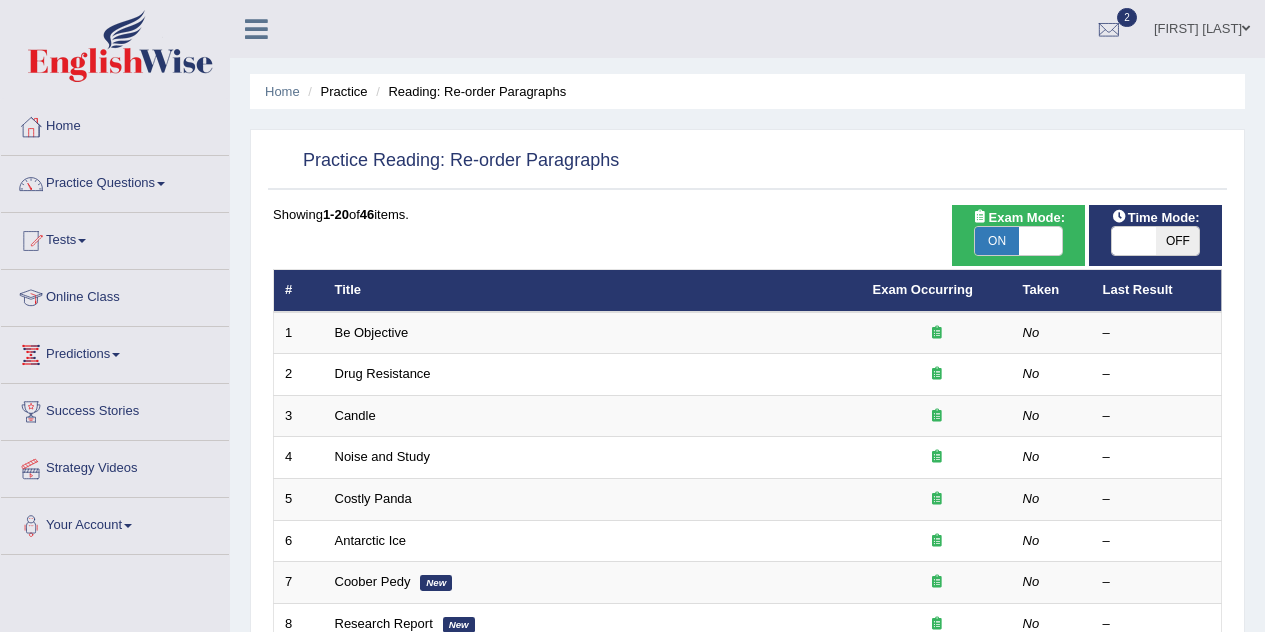 scroll, scrollTop: 0, scrollLeft: 0, axis: both 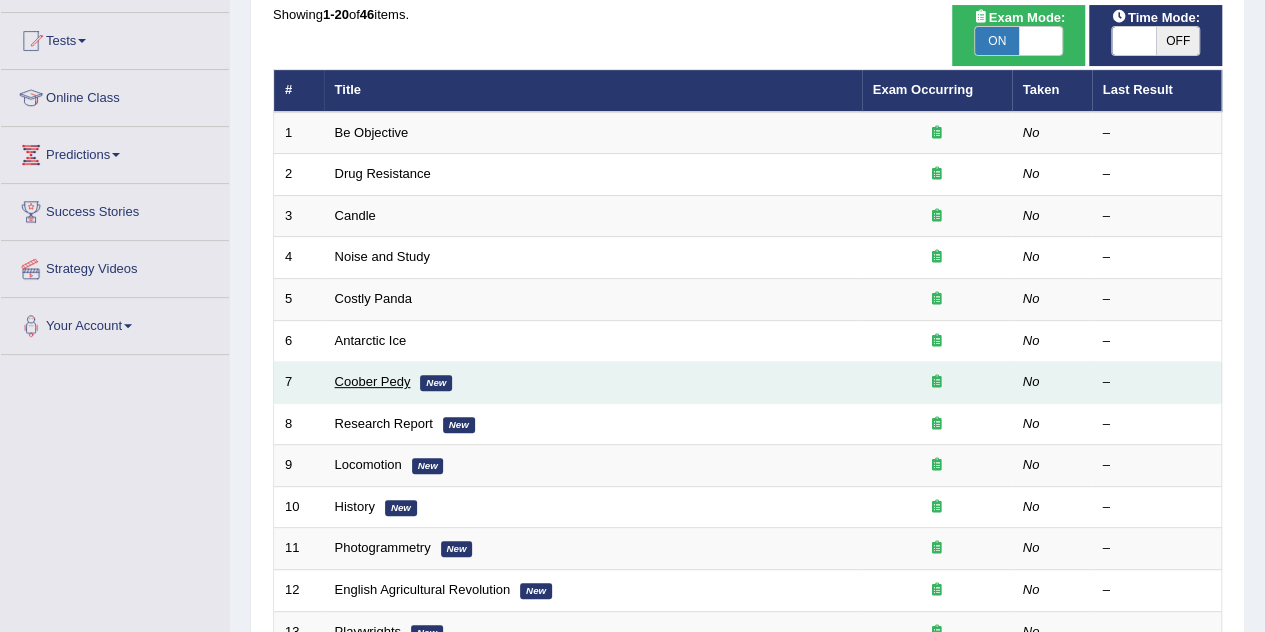 click on "Coober Pedy" at bounding box center [373, 381] 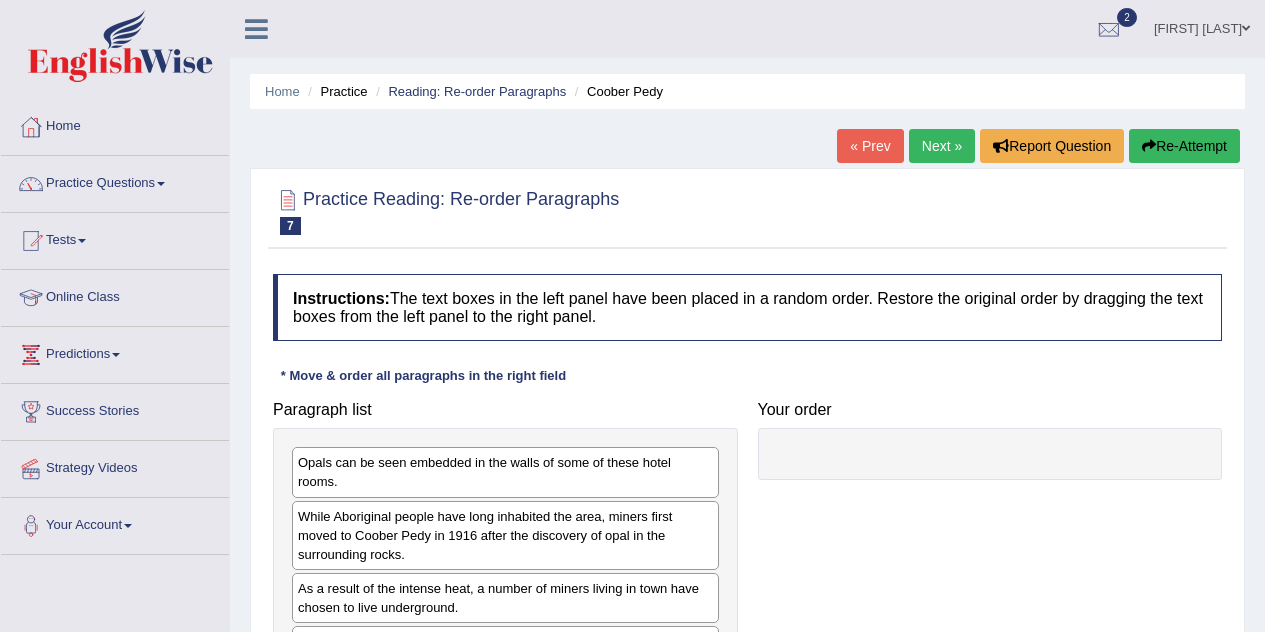 scroll, scrollTop: 0, scrollLeft: 0, axis: both 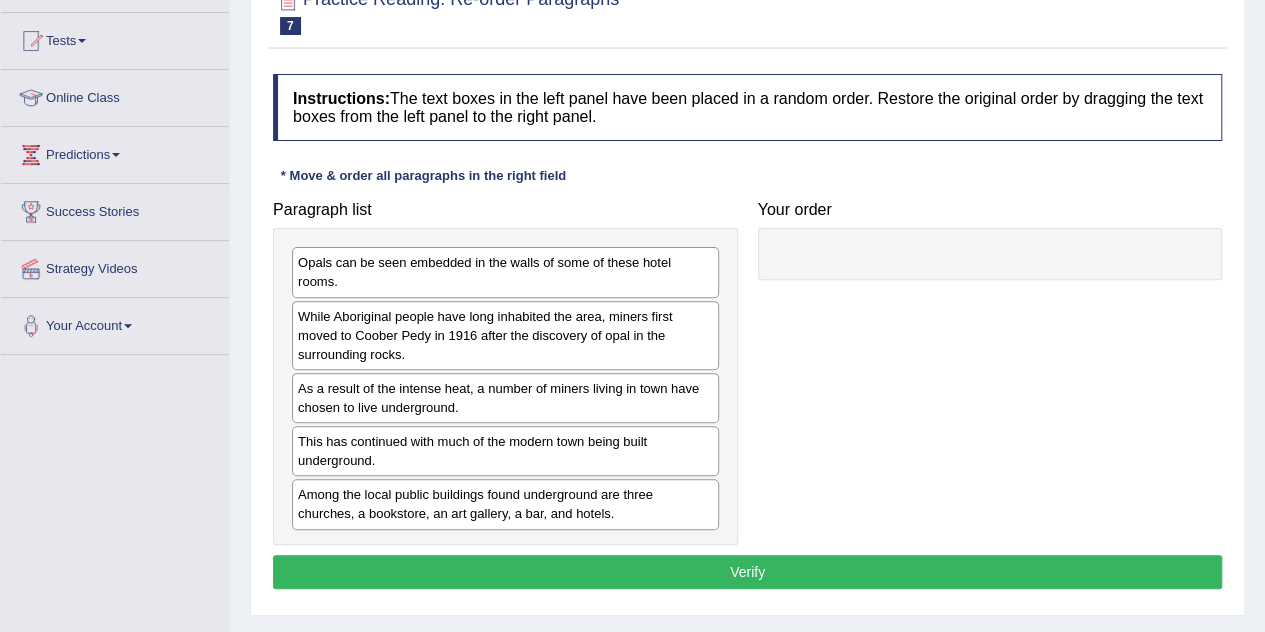 click on "Among the local public buildings found underground are three churches, a bookstore, an art gallery, a bar, and hotels." at bounding box center (505, 504) 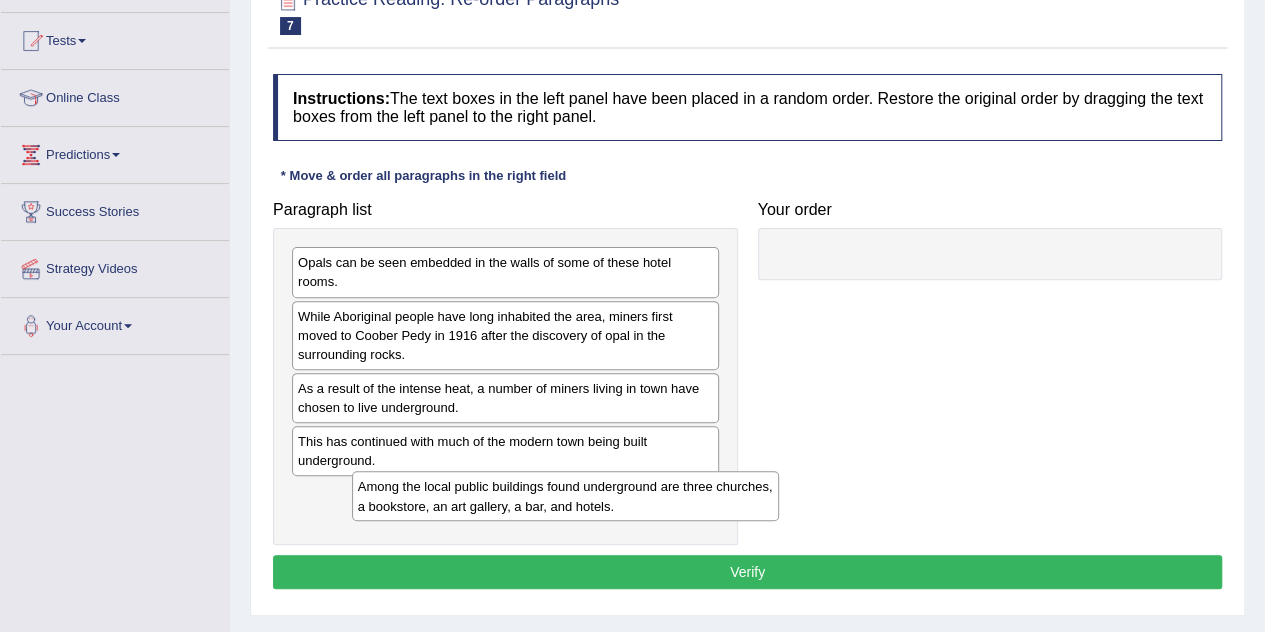 drag, startPoint x: 330, startPoint y: 498, endPoint x: 390, endPoint y: 493, distance: 60.207973 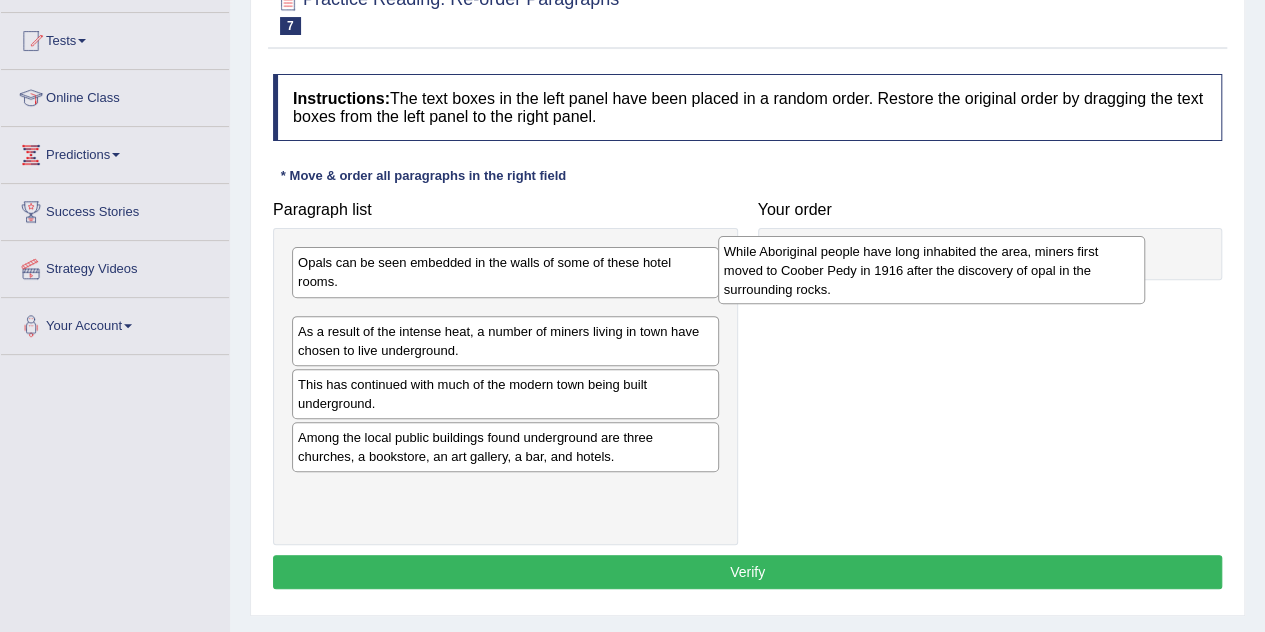 drag, startPoint x: 476, startPoint y: 345, endPoint x: 905, endPoint y: 281, distance: 433.74762 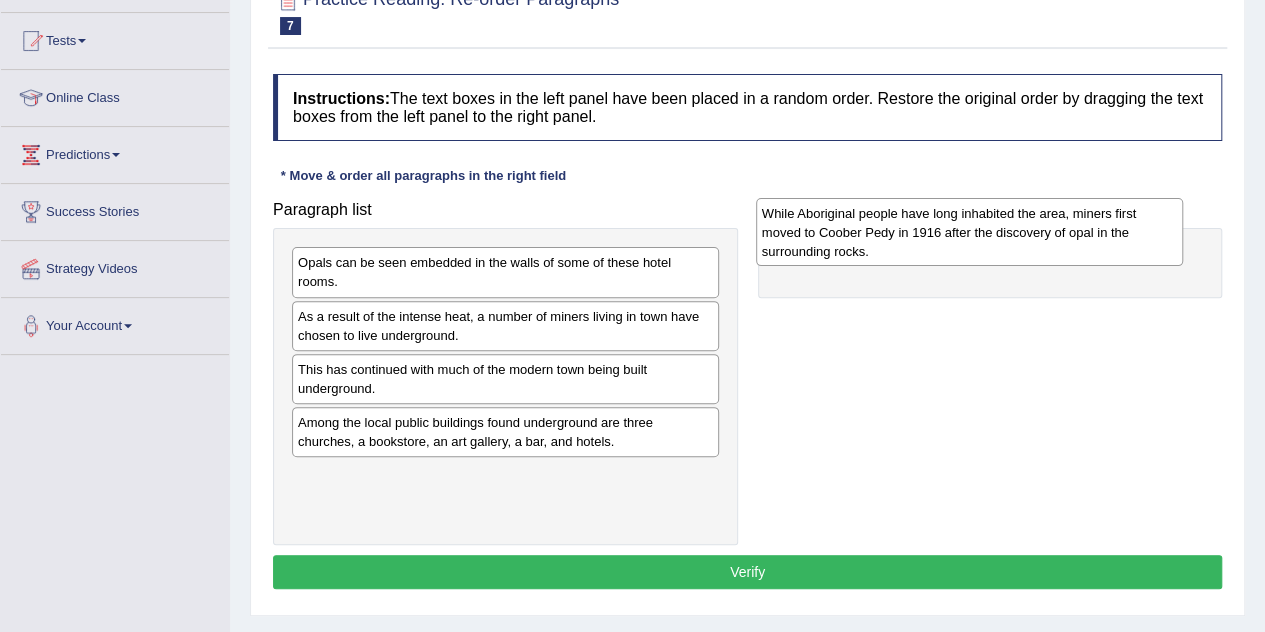 drag, startPoint x: 391, startPoint y: 331, endPoint x: 856, endPoint y: 229, distance: 476.05566 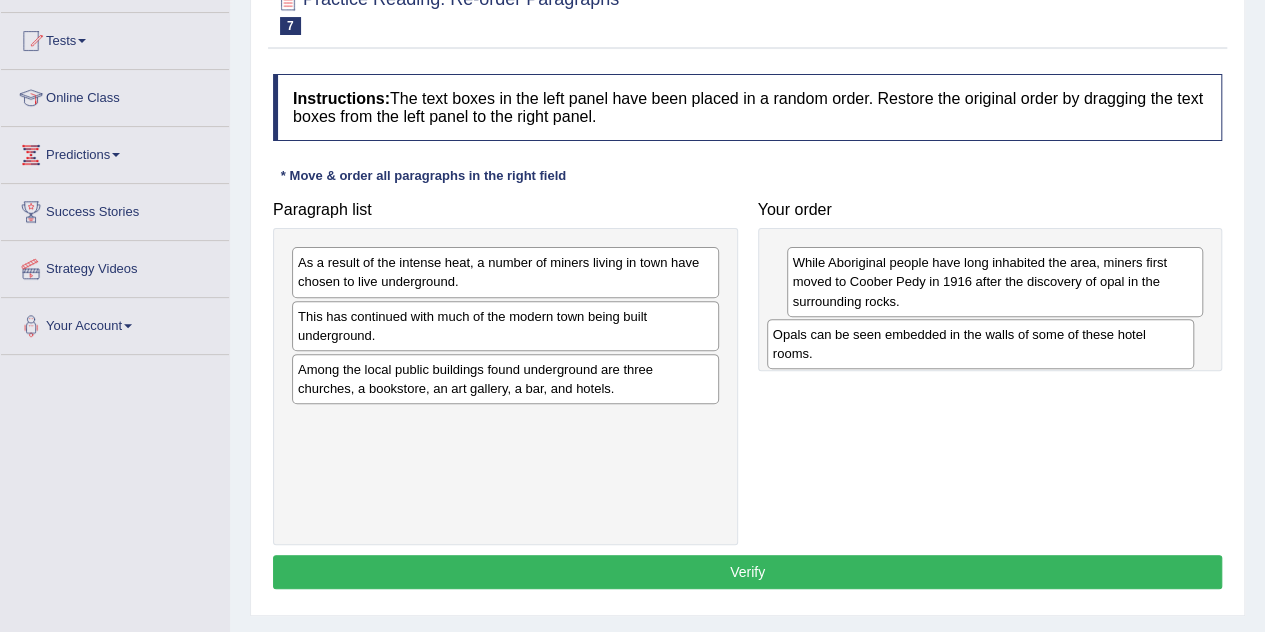 drag, startPoint x: 482, startPoint y: 275, endPoint x: 957, endPoint y: 347, distance: 480.42584 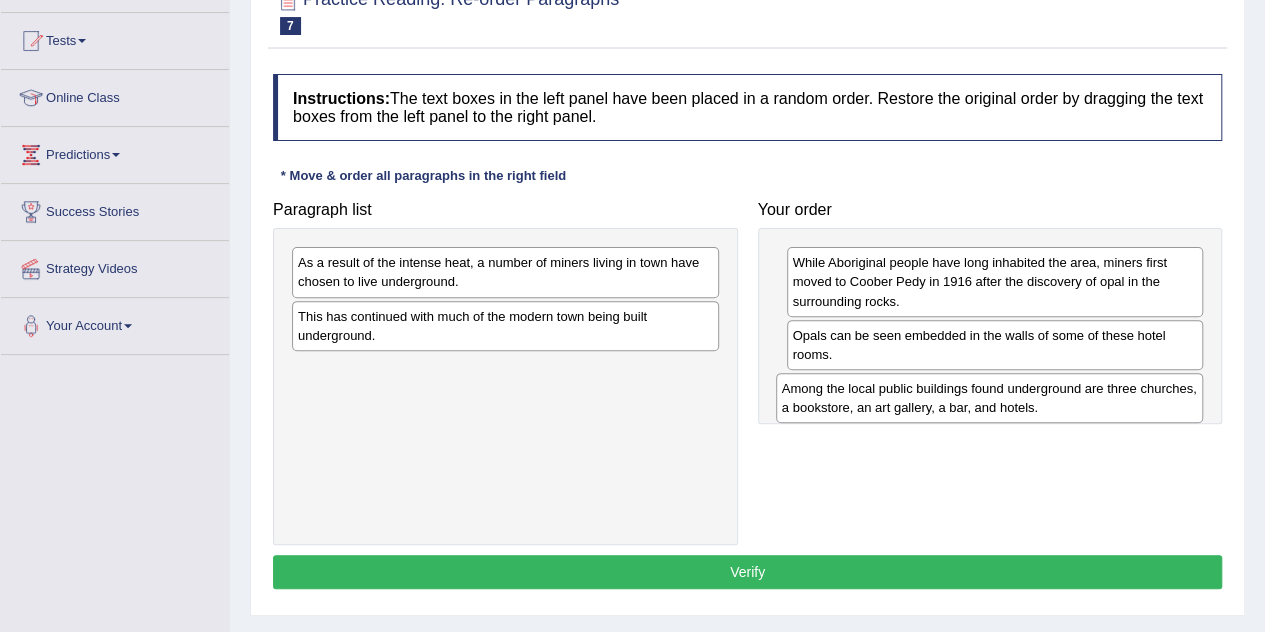 drag, startPoint x: 514, startPoint y: 379, endPoint x: 998, endPoint y: 401, distance: 484.49976 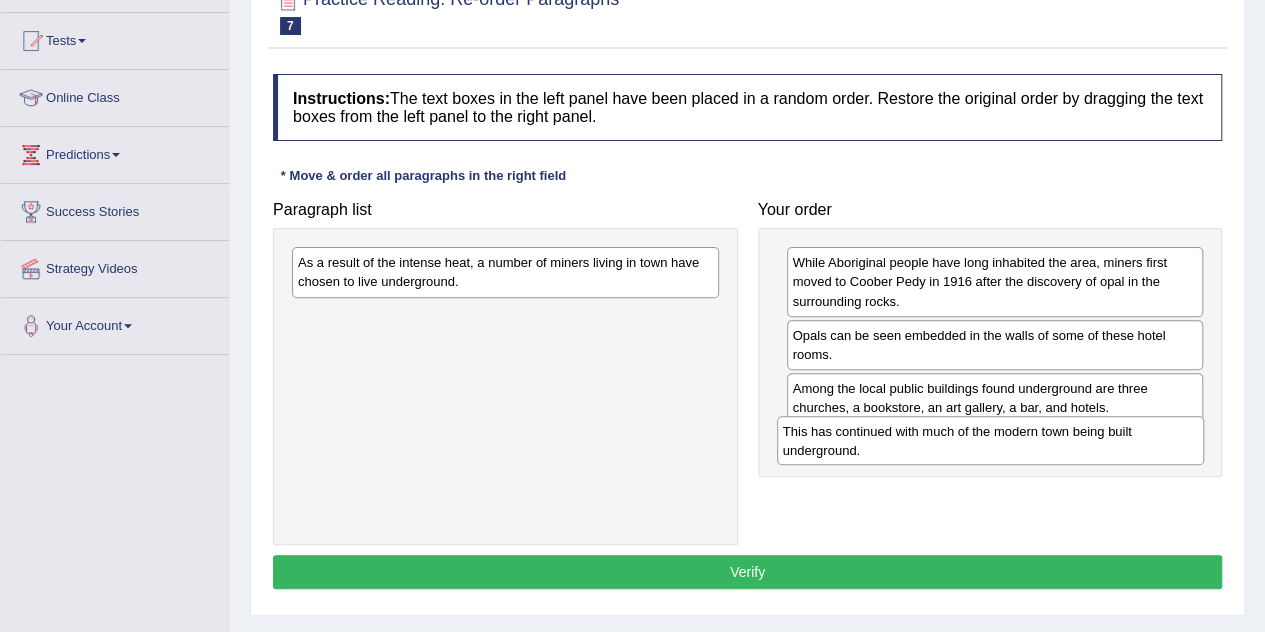 drag, startPoint x: 397, startPoint y: 323, endPoint x: 882, endPoint y: 441, distance: 499.1483 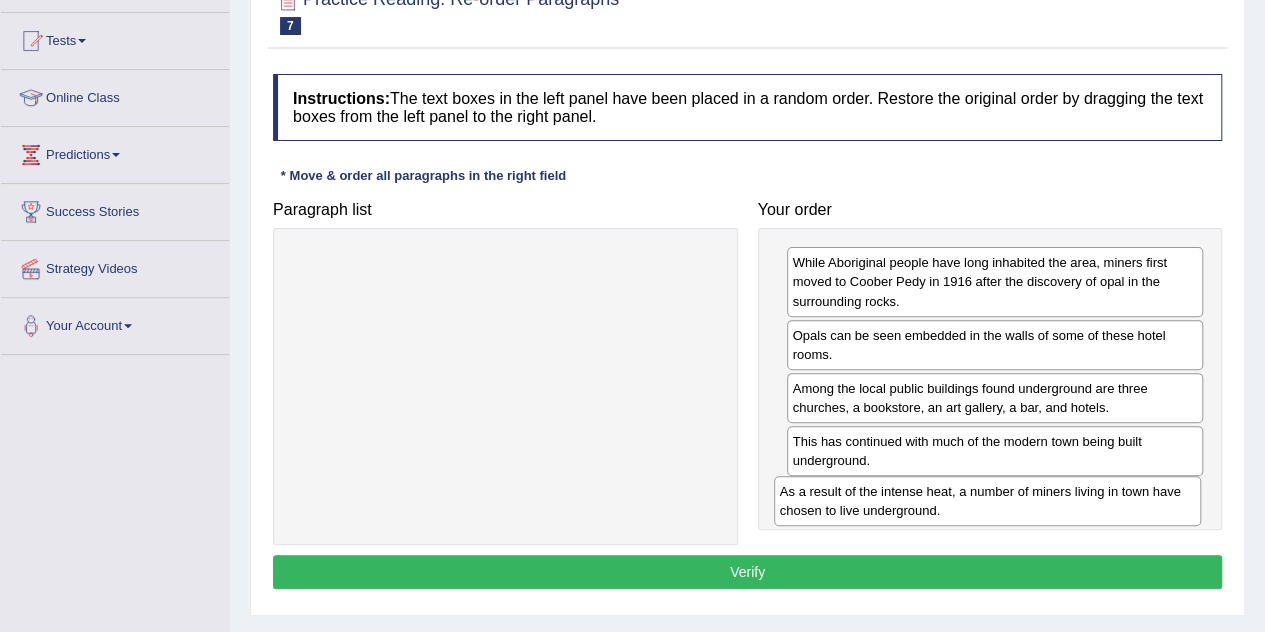 drag, startPoint x: 480, startPoint y: 266, endPoint x: 964, endPoint y: 497, distance: 536.2994 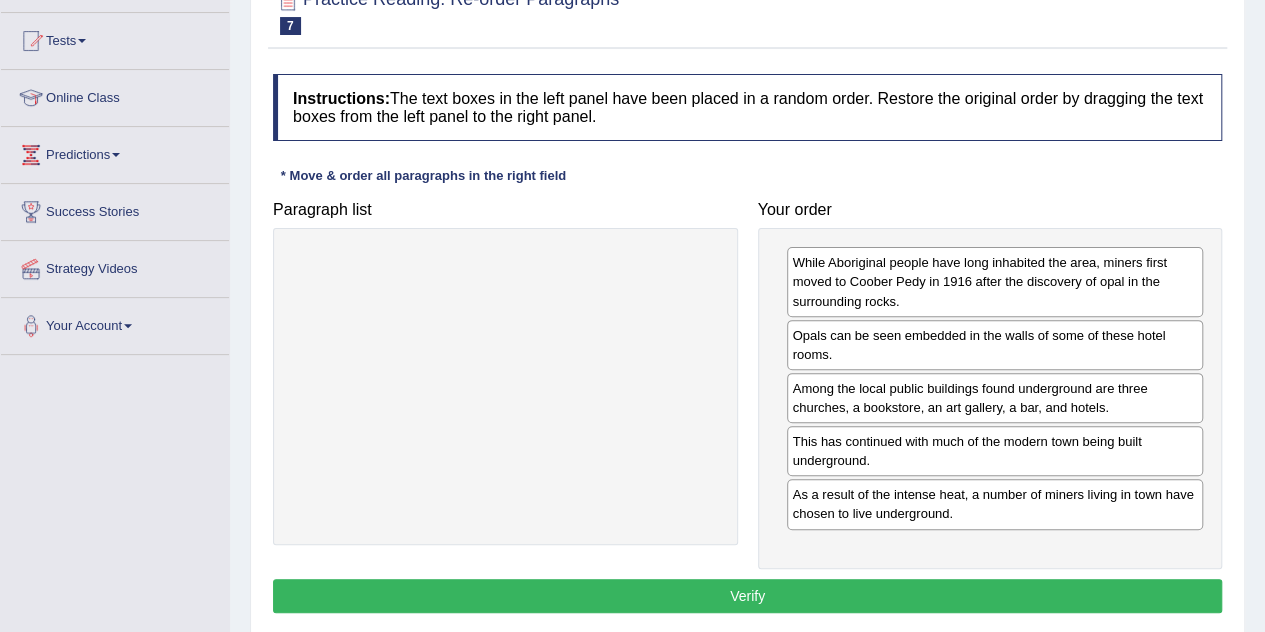 click on "Verify" at bounding box center (747, 596) 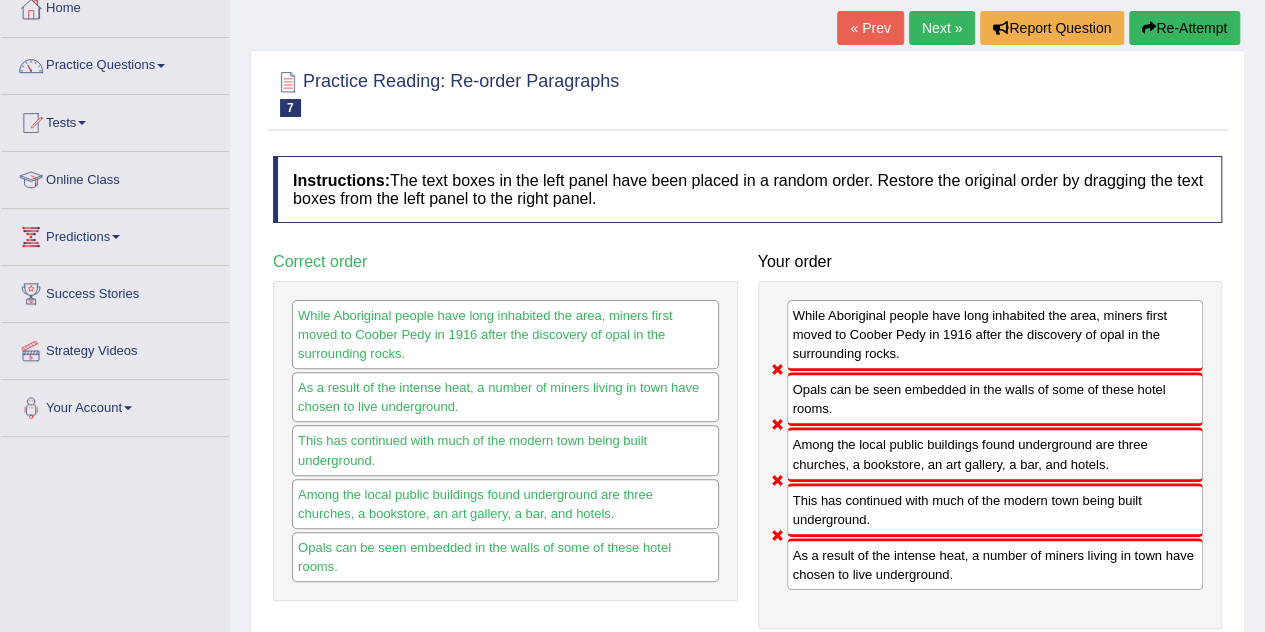 scroll, scrollTop: 218, scrollLeft: 0, axis: vertical 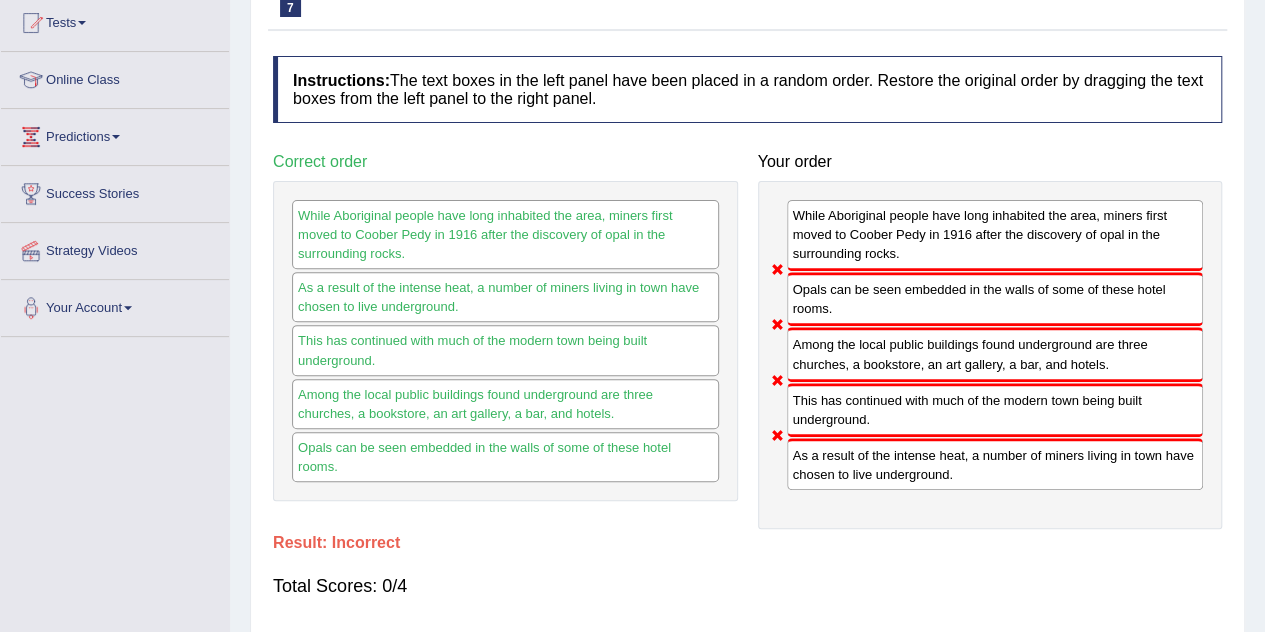 drag, startPoint x: 859, startPoint y: 233, endPoint x: 775, endPoint y: 237, distance: 84.095184 